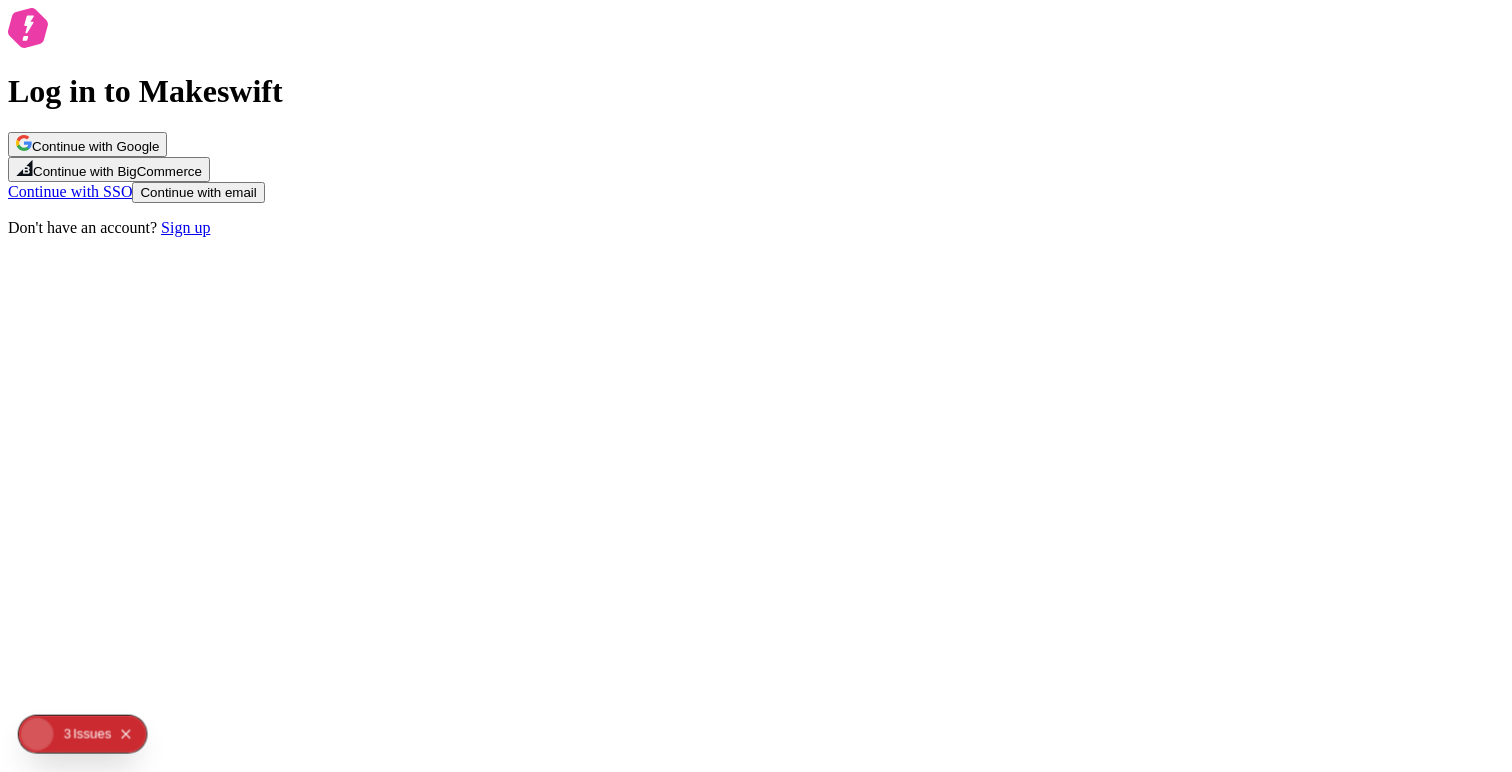 scroll, scrollTop: 0, scrollLeft: 0, axis: both 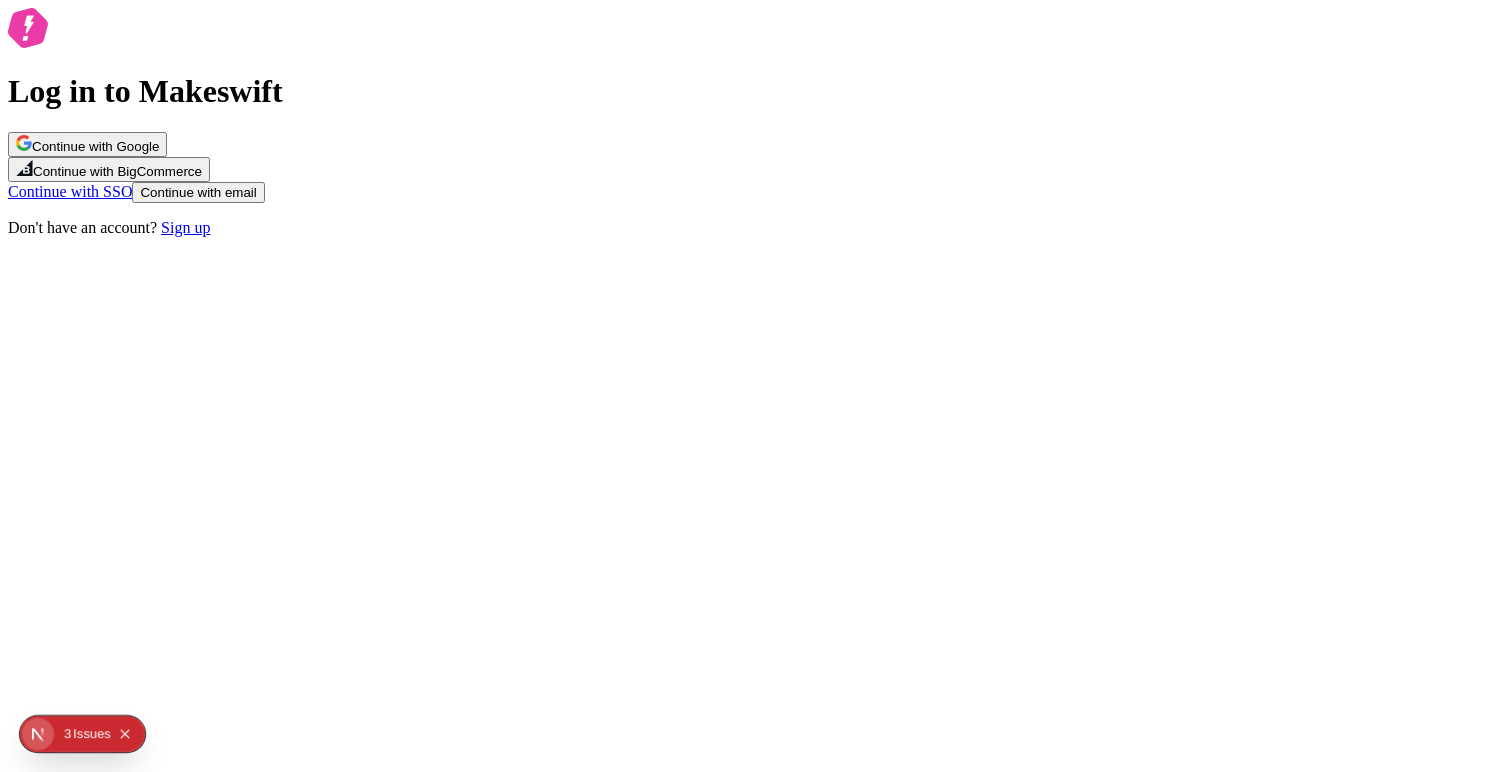click on "Continue with Google" at bounding box center (95, 146) 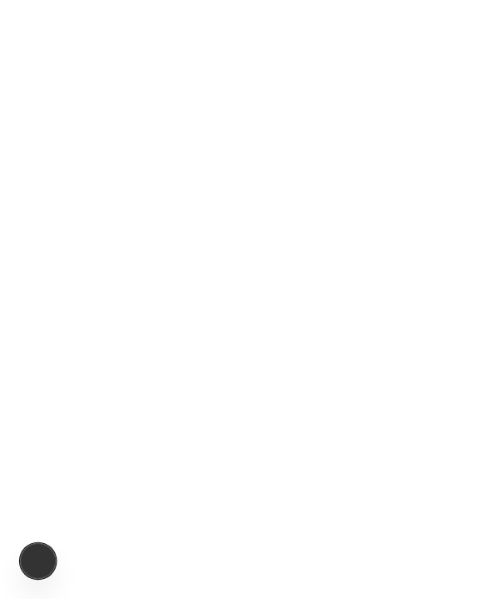 scroll, scrollTop: 0, scrollLeft: 0, axis: both 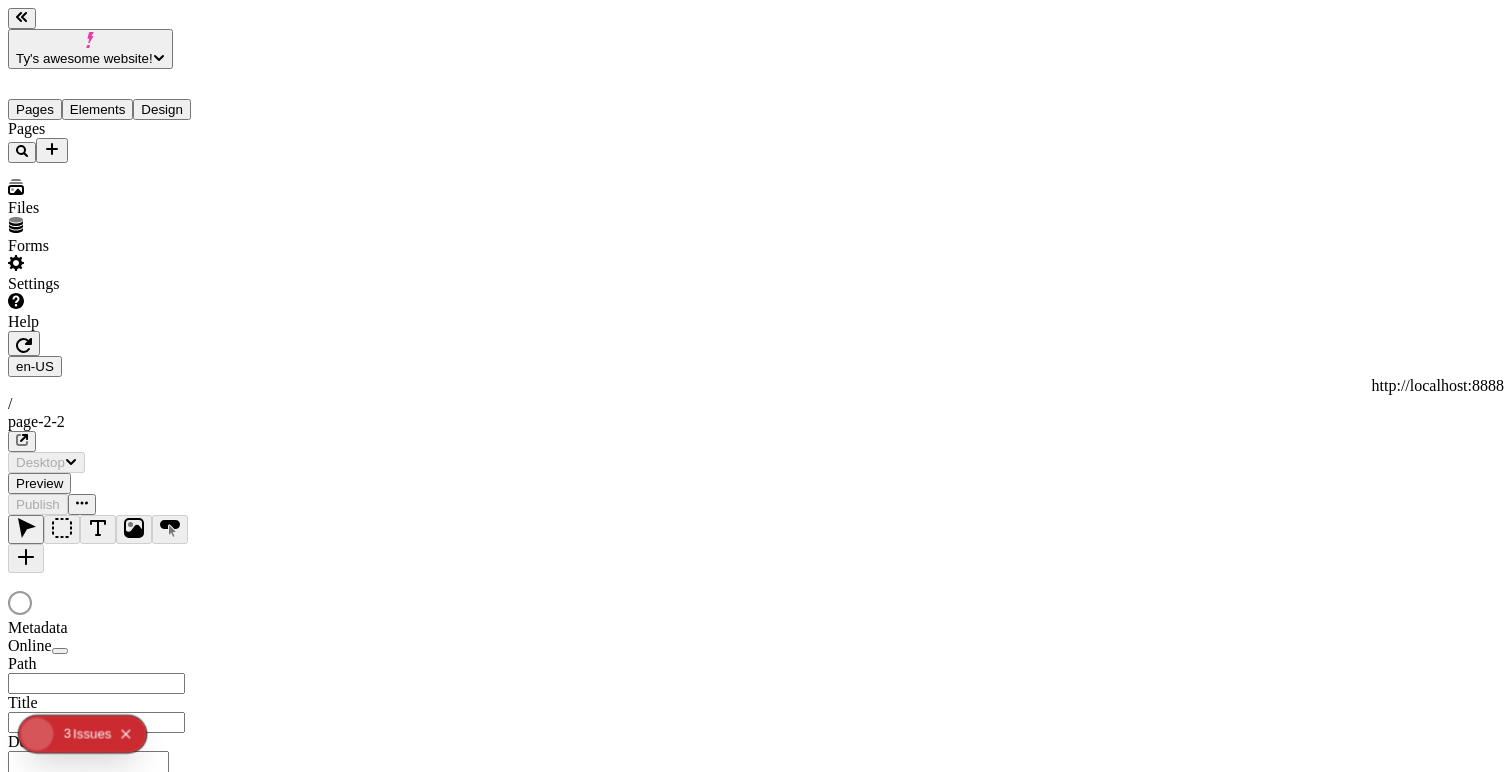 type on "/page-2-2" 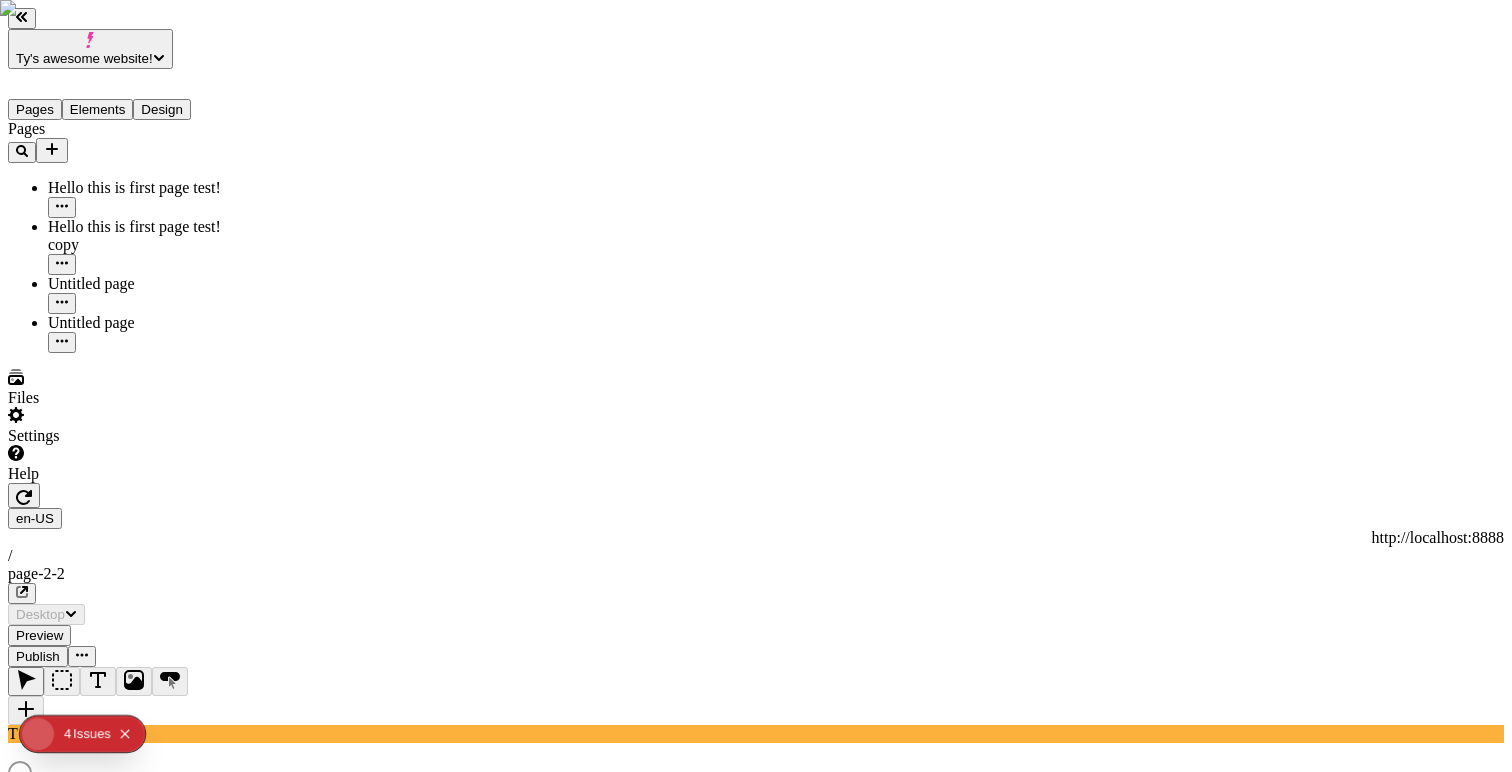 scroll, scrollTop: 0, scrollLeft: 0, axis: both 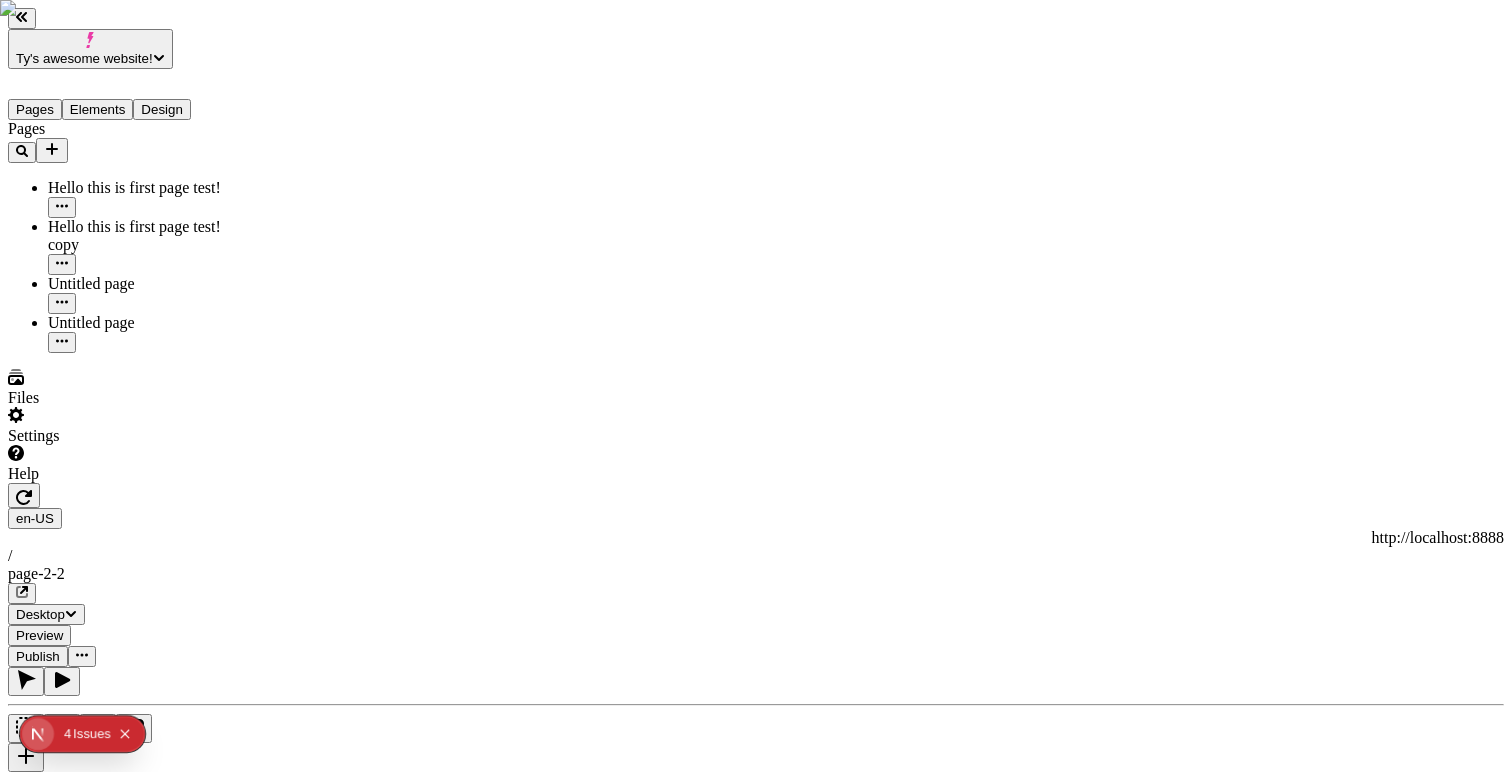 click on "Ty's awesome website! Pages Elements Design Pages Hello this is first page test! Hello this is first page test! copy Untitled page Untitled page Files Settings Help en-US http://localhost:8888 / page-2-2 Desktop Preview Publish T Metadata Online Path /page-2-2 Title Description Social Image Choose an image Choose Exclude from search engines Canonical URL Sitemap priority 0.75 Sitemap frequency Hourly Snippets" at bounding box center [756, 1136] 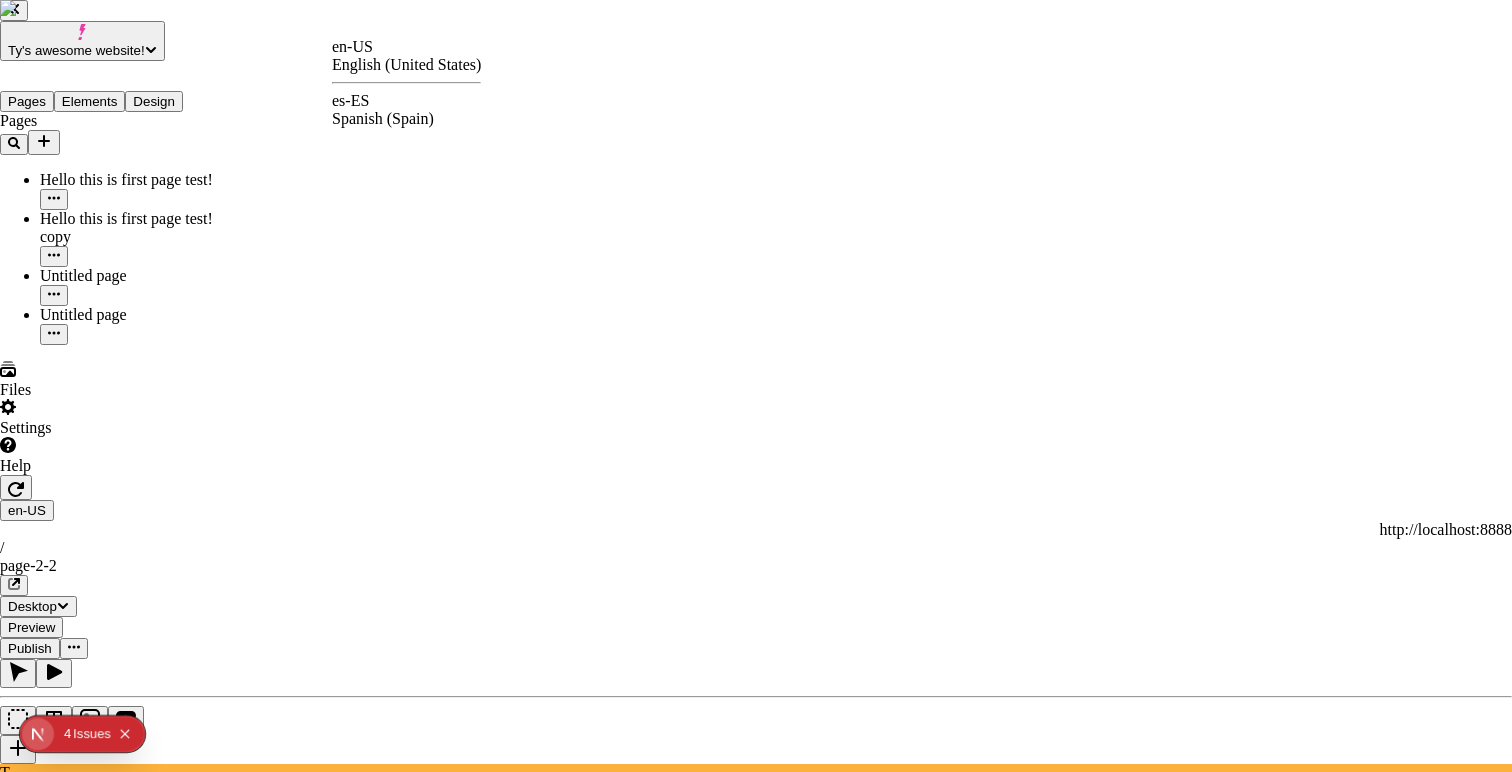 click on "es-ES Spanish (Spain)" at bounding box center (406, 110) 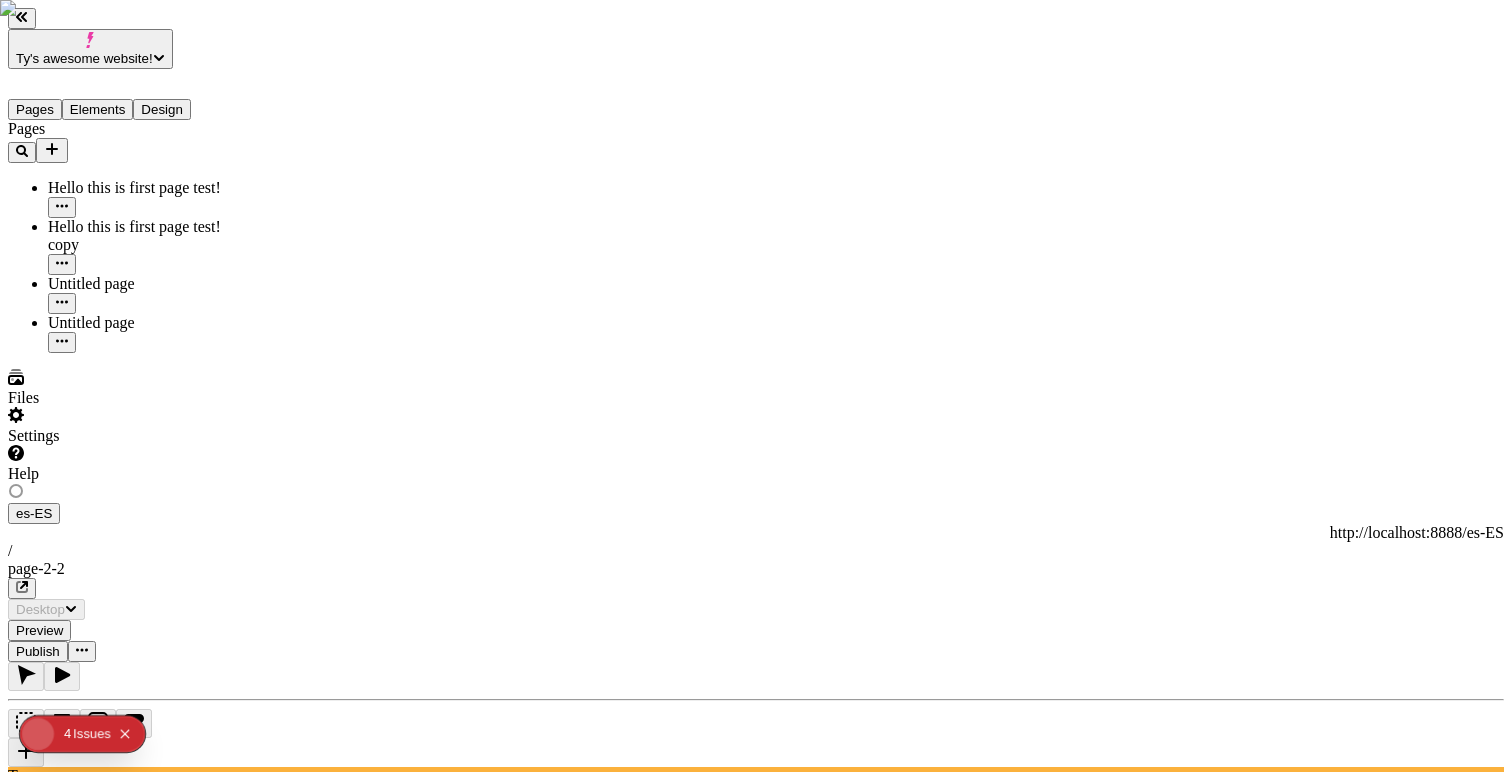 type on "/page-2-2" 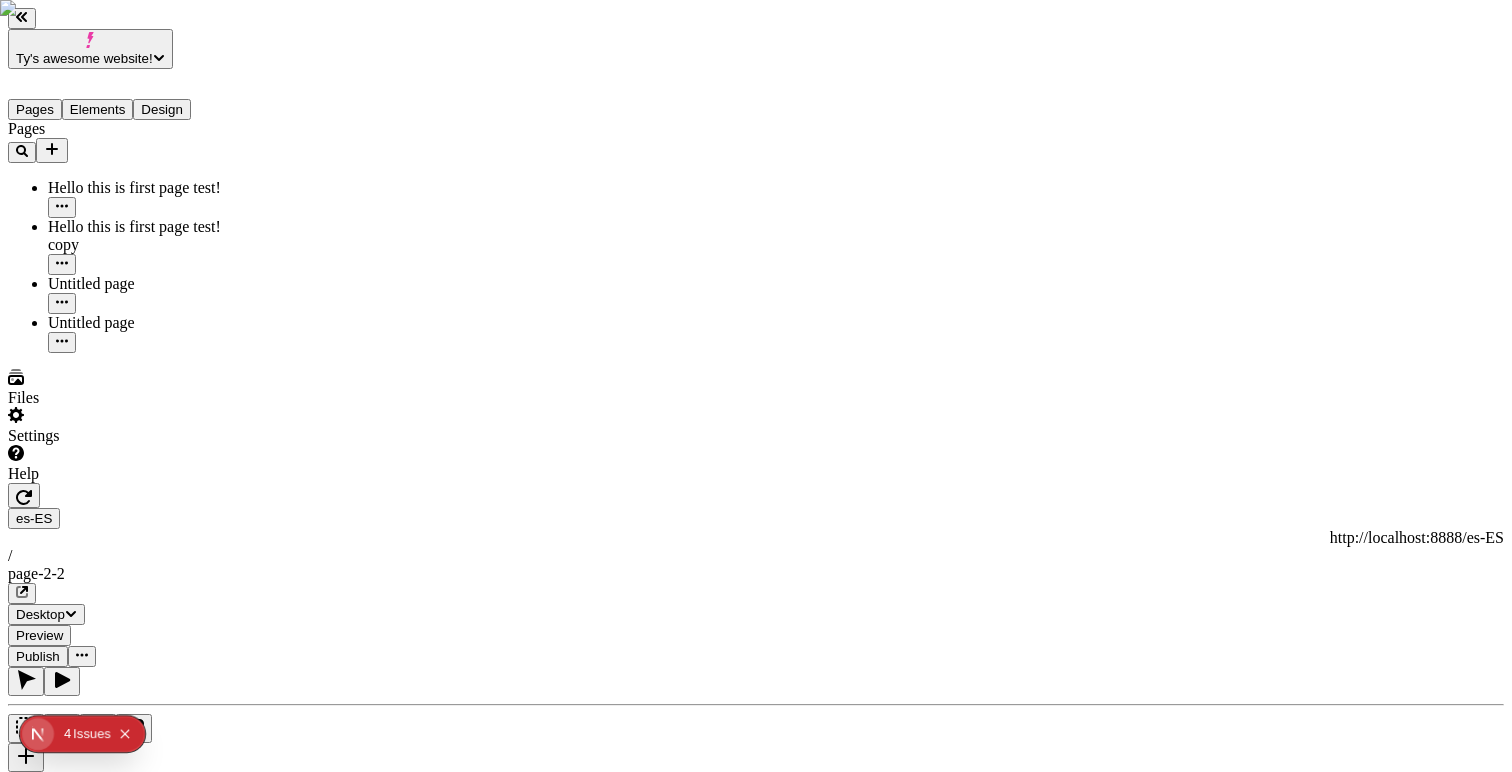 click on "Ty's awesome website! Pages Elements Design Pages Hello this is first page test! Hello this is first page test! copy Untitled page Untitled page Files Settings Help es-ES http://localhost:8888/es-ES / page-2-2 Desktop Preview Publish T Metadata Online Path /page-2-2 Title Description Social Image Choose an image Choose Exclude from search engines Canonical URL Sitemap priority 0.75 Sitemap frequency Hourly Snippets" at bounding box center [756, 1635] 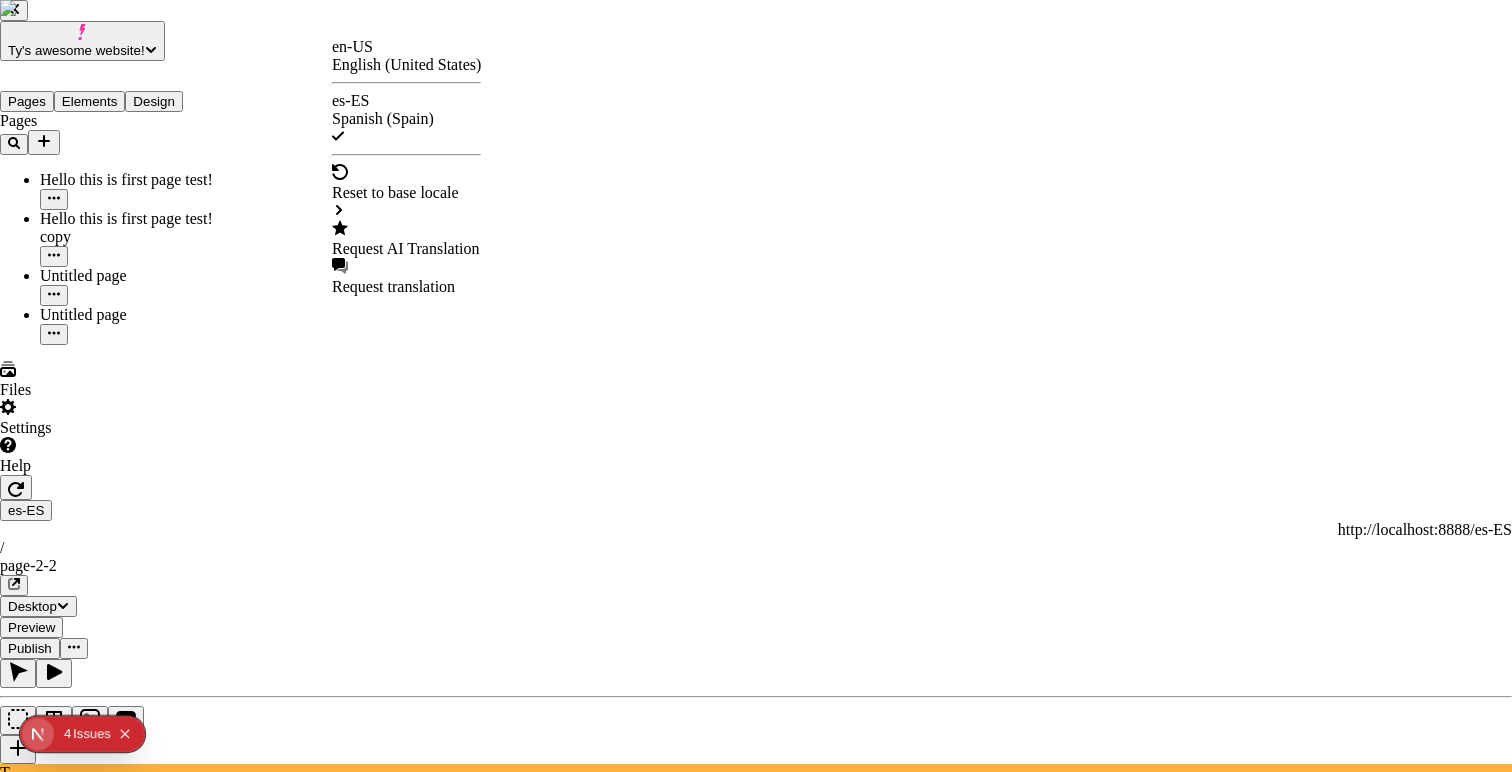 scroll, scrollTop: 0, scrollLeft: 10, axis: horizontal 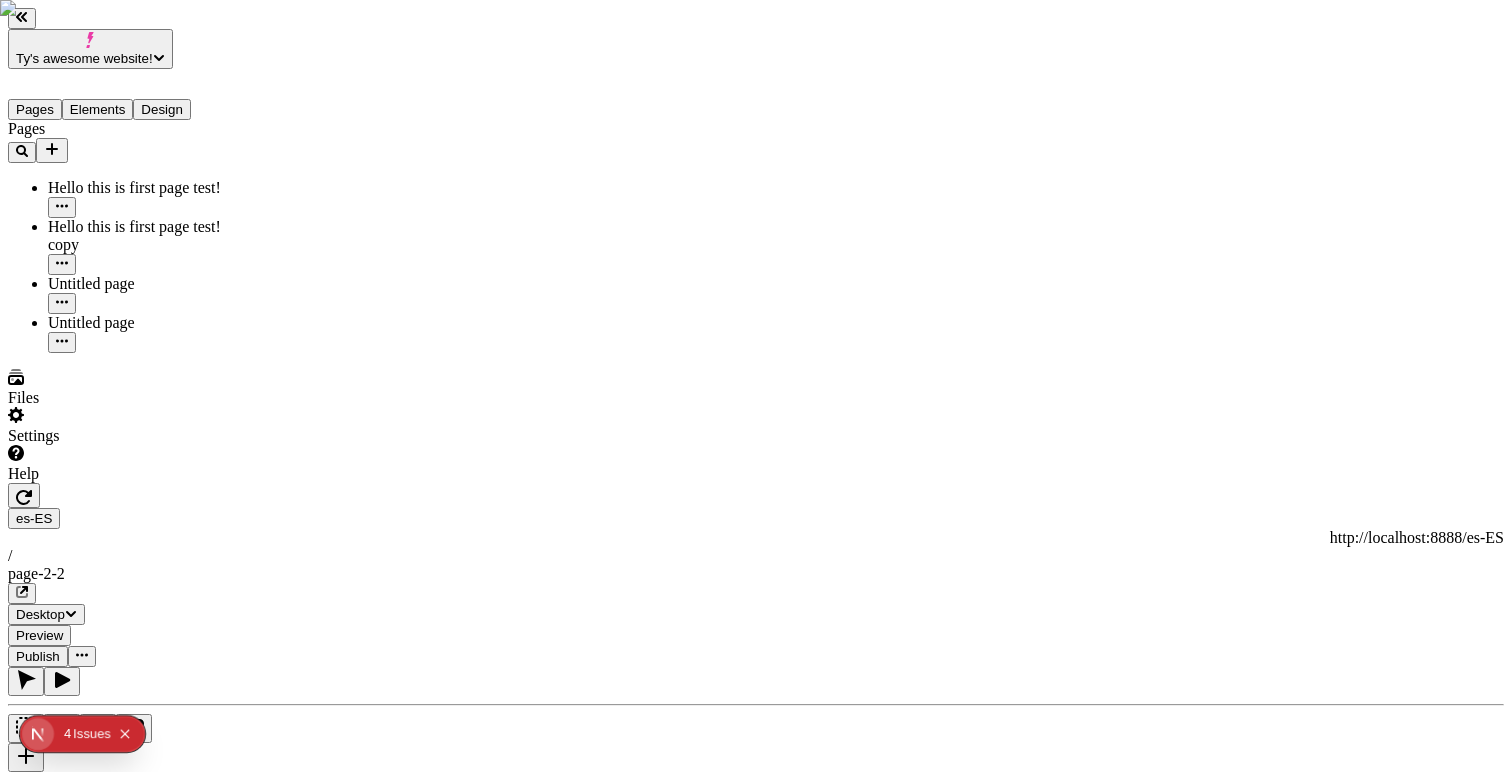 click 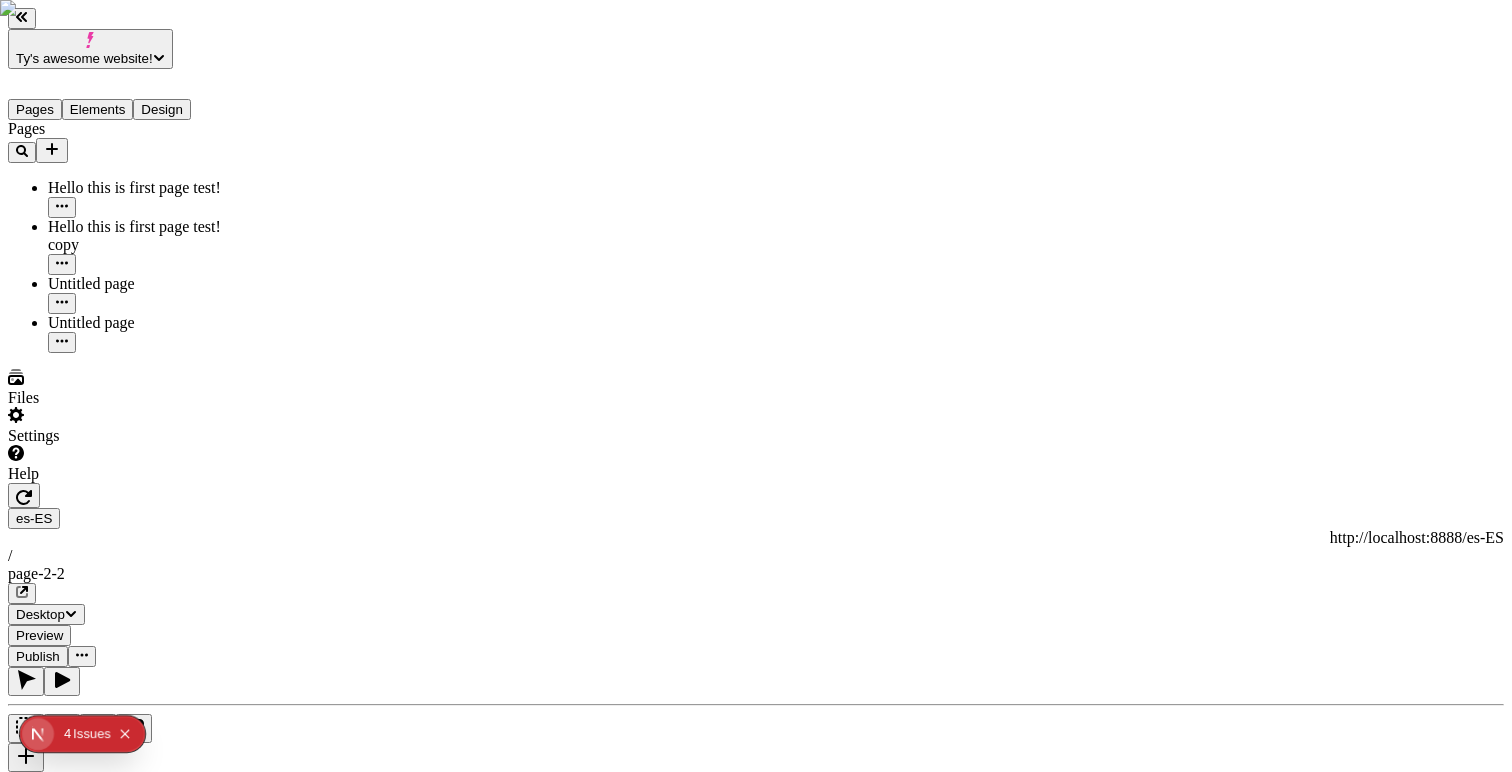 type 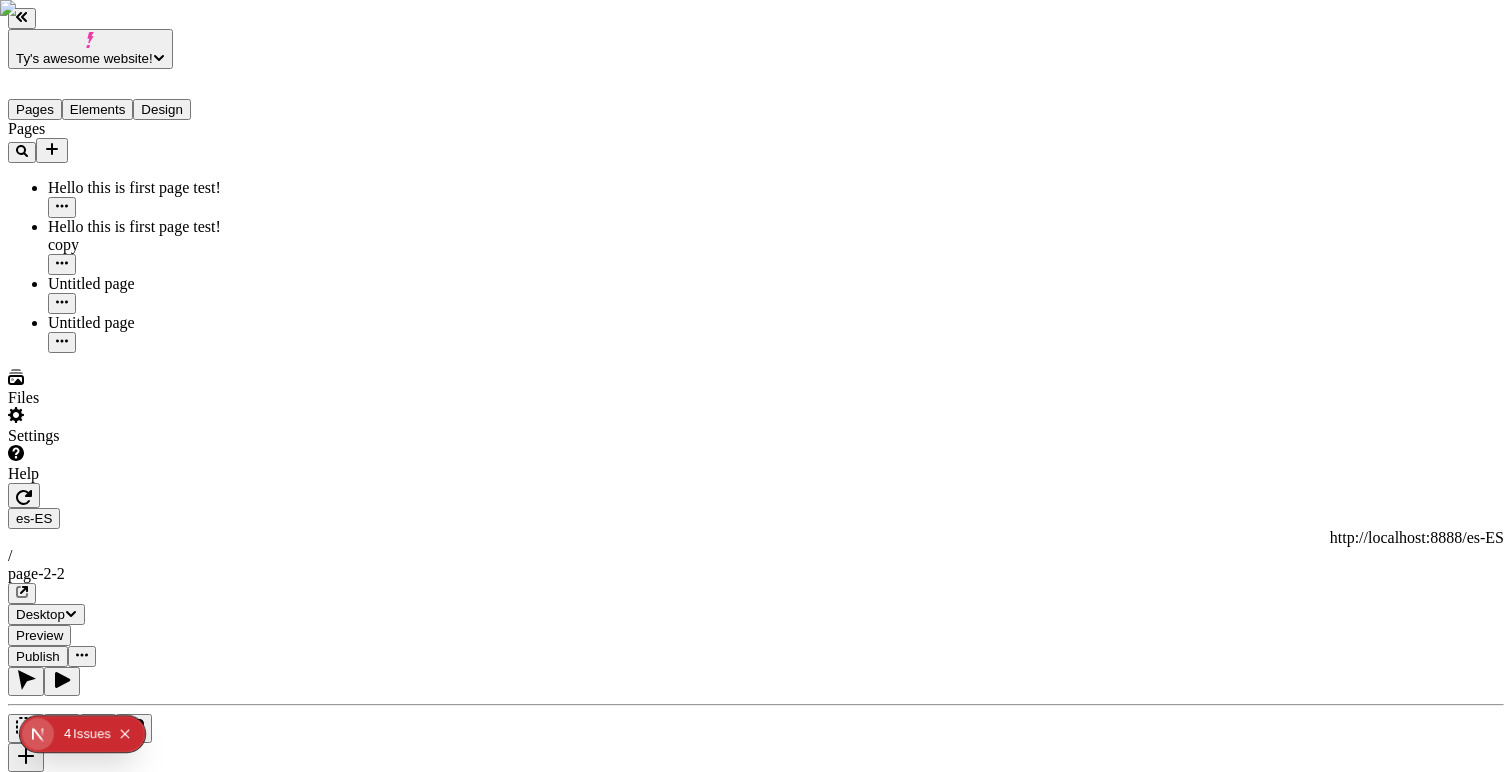 type on "/page-2-2" 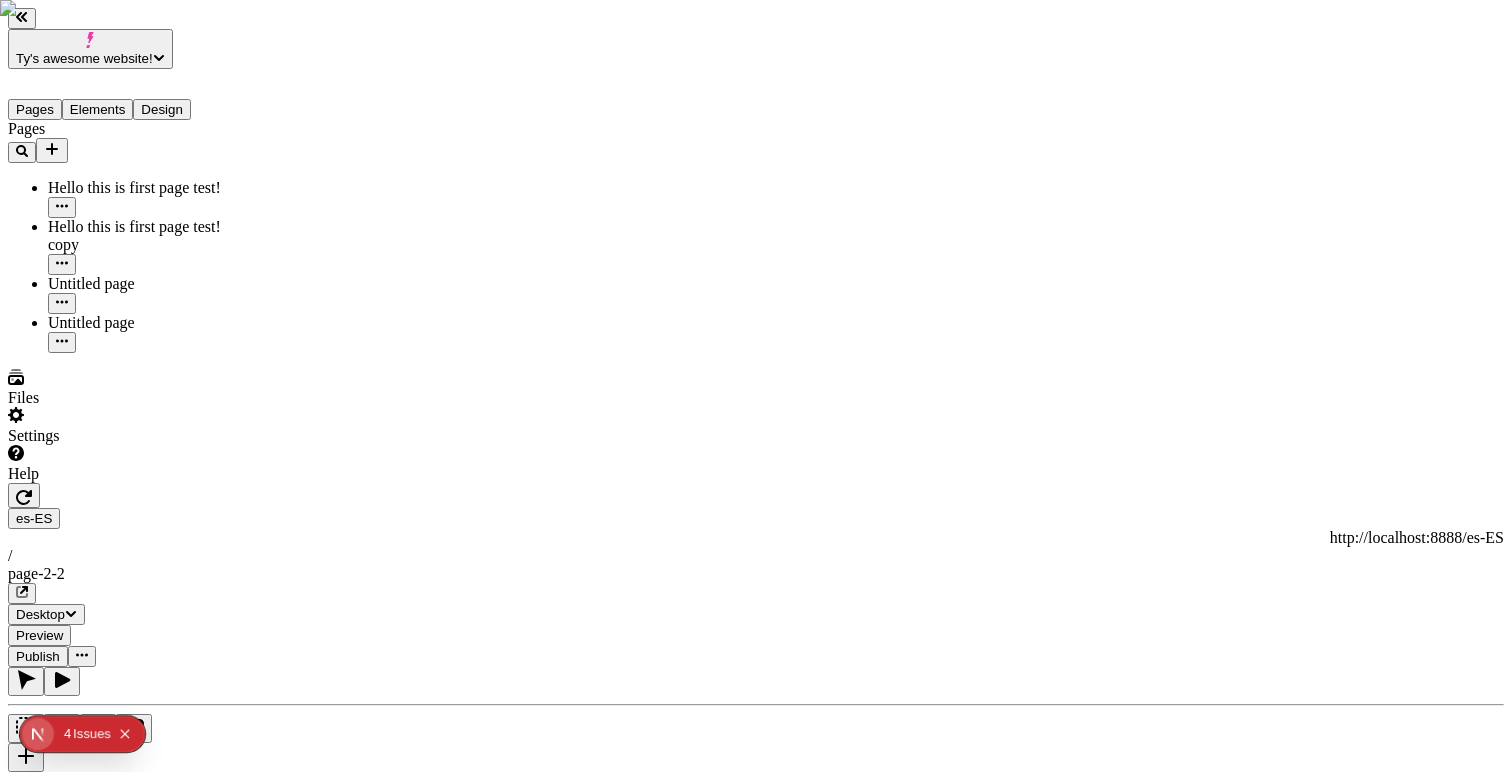 type on "0" 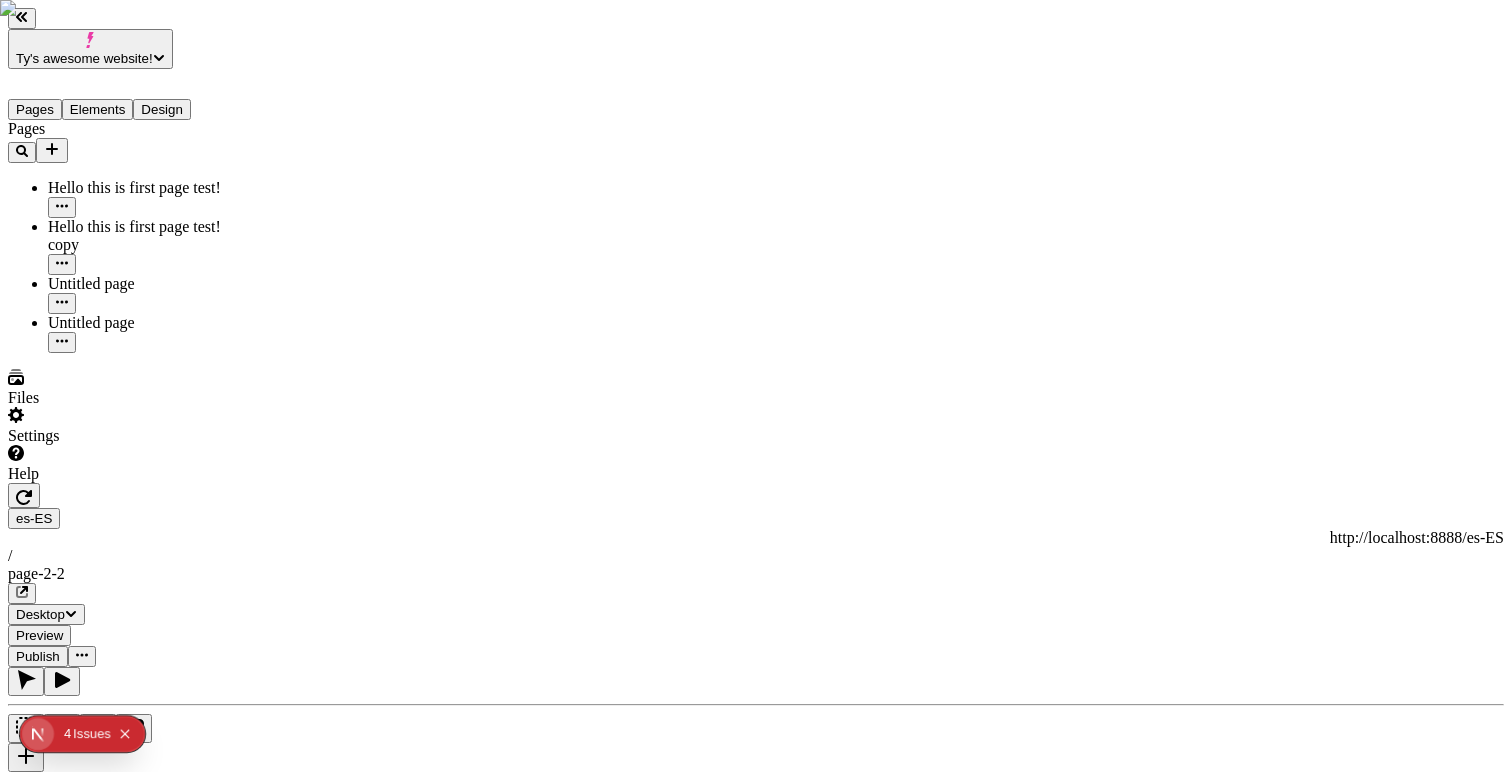 click on "Ty's awesome website! Pages Elements Design Pages Hello this is first page test! Hello this is first page test! copy Untitled page Untitled page Files Settings Help es-ES http://localhost:8888/es-ES / page-2-2 Desktop Preview Publish T 0 Product Card Width 250 Margin 0 0 Image IMG_7053.jpg Replace Image alt text Description of the image Heading still editable! Link text youtube! Description This is a small description within a fictitious product card that would be translated if I were a real user! Link Open URL https://ai-sdk.dev/providers/ai-sdk-providers/openai#structured-outputs Open in a new tab" at bounding box center [756, 1563] 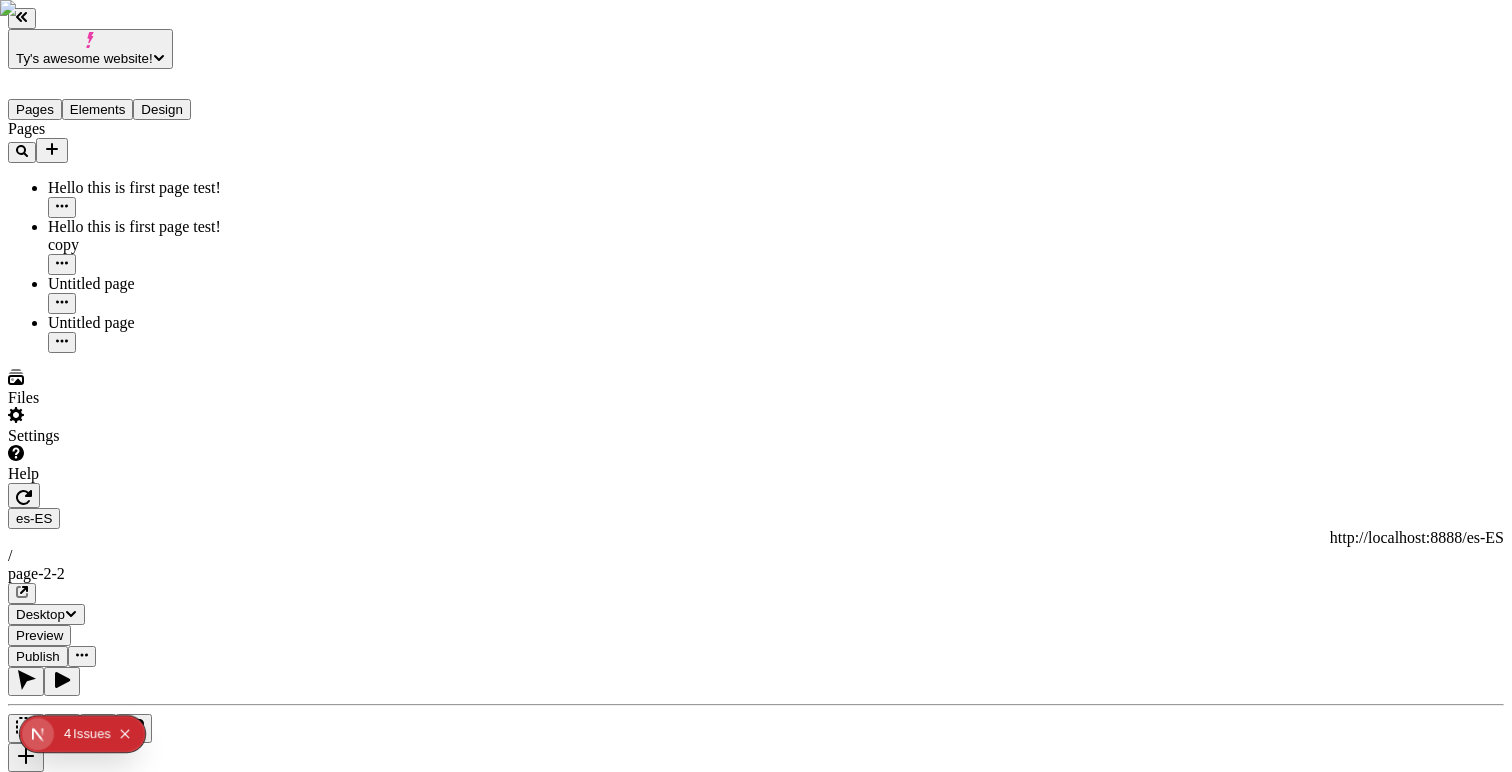click on "Ty's awesome website! Pages Elements Design Pages Hello this is first page test! Hello this is first page test! copy Untitled page Untitled page Files Settings Help es-ES http://localhost:8888/es-ES / page-2-2 Desktop Preview Publish T 0 Product Card Width 250 Margin 0 0 Image IMG_7053.jpg Replace Image alt text Description of the image Heading still editable! Link text youtube! Description This is a small description within a fictitious product card that would be translated if I were a real user! Link Open URL https://ai-sdk.dev/providers/ai-sdk-providers/openai#structured-outputs Open in a new tab" at bounding box center [756, 1563] 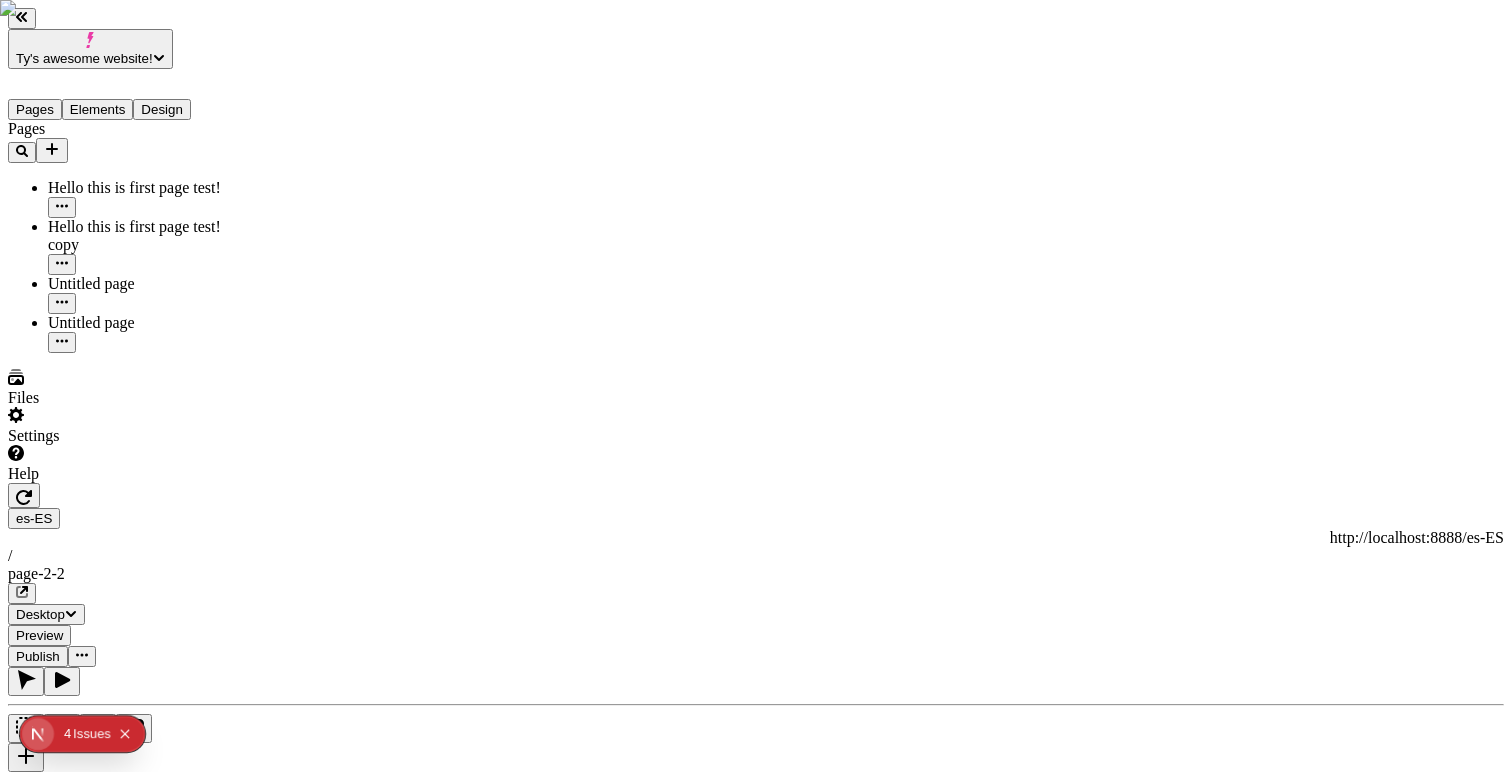 click on "Ty's awesome website! Pages Elements Design Pages Hello this is first page test! Hello this is first page test! copy Untitled page Untitled page Files Settings Help es-ES http://localhost:8888/es-ES / page-2-2 Desktop Preview Publish T 470 Product Card Width 470 Margin 0 0 Image IMG_7053.jpg Replace Image alt text Description of the image Heading still editable! Link text youtube! Description This is a small description within a fictitious product card that would be translated if I were a real user! Link Open URL https://ai-sdk.dev/providers/ai-sdk-providers/openai#structured-outputs Open in a new tab" at bounding box center [756, 1563] 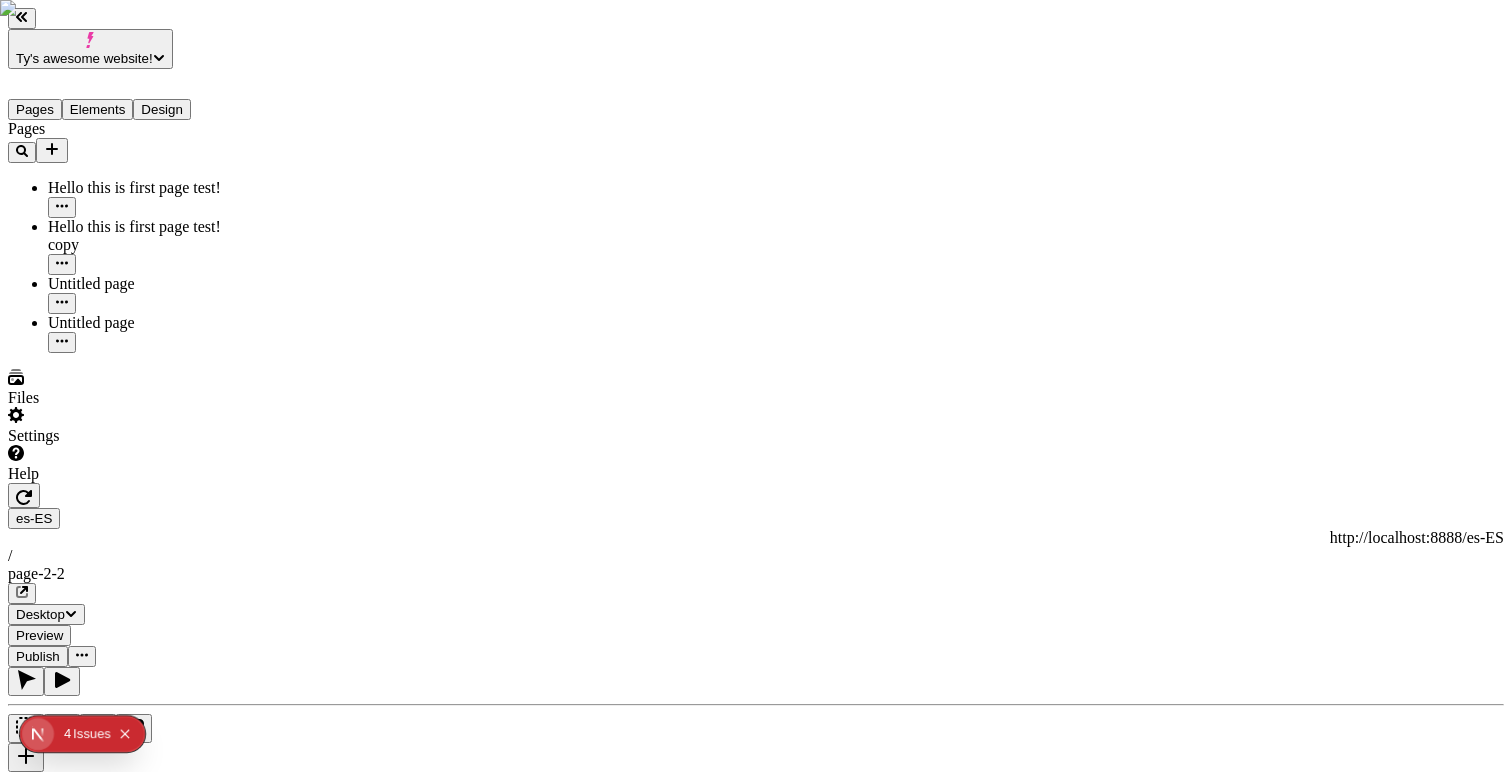 click on "895" at bounding box center [96, 2308] 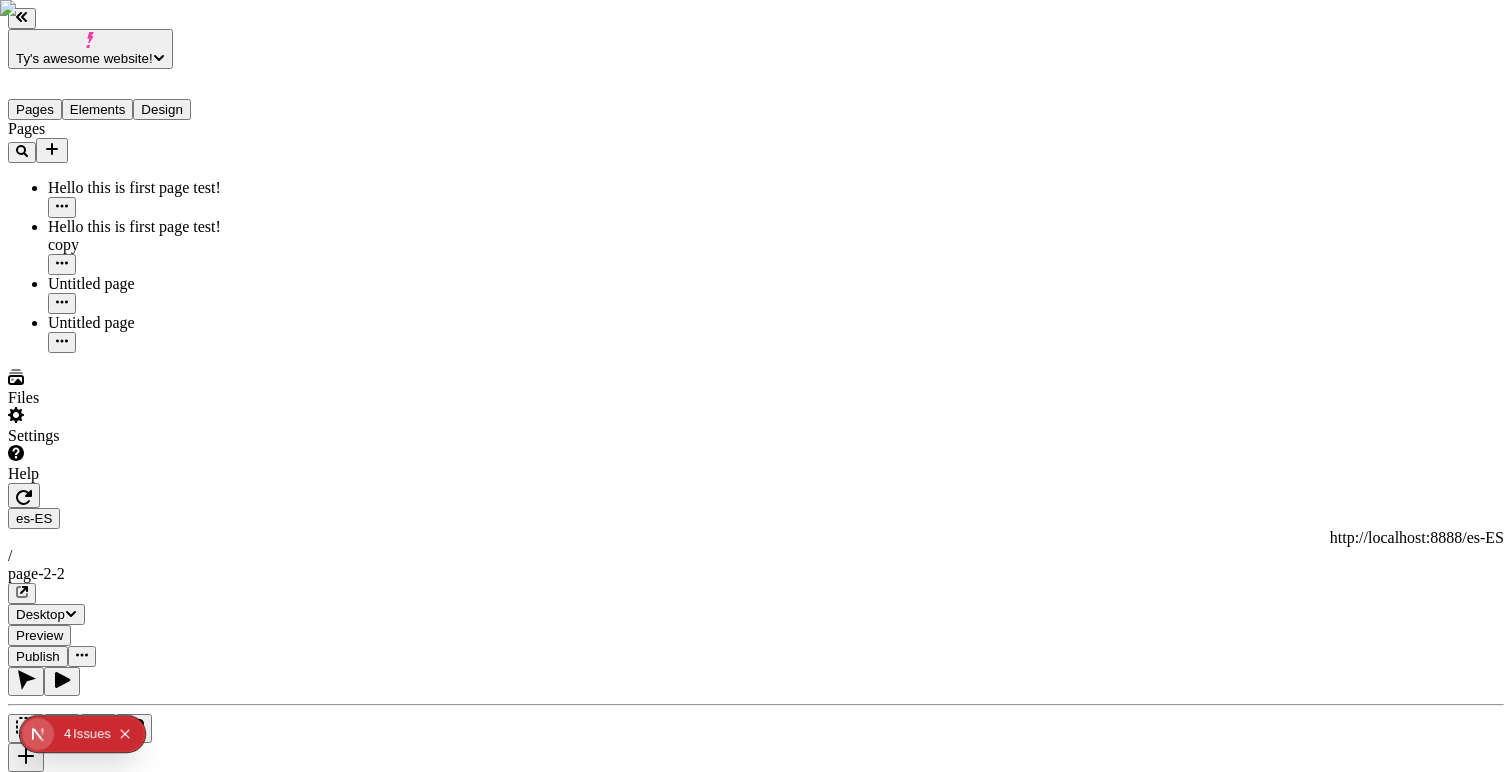 click 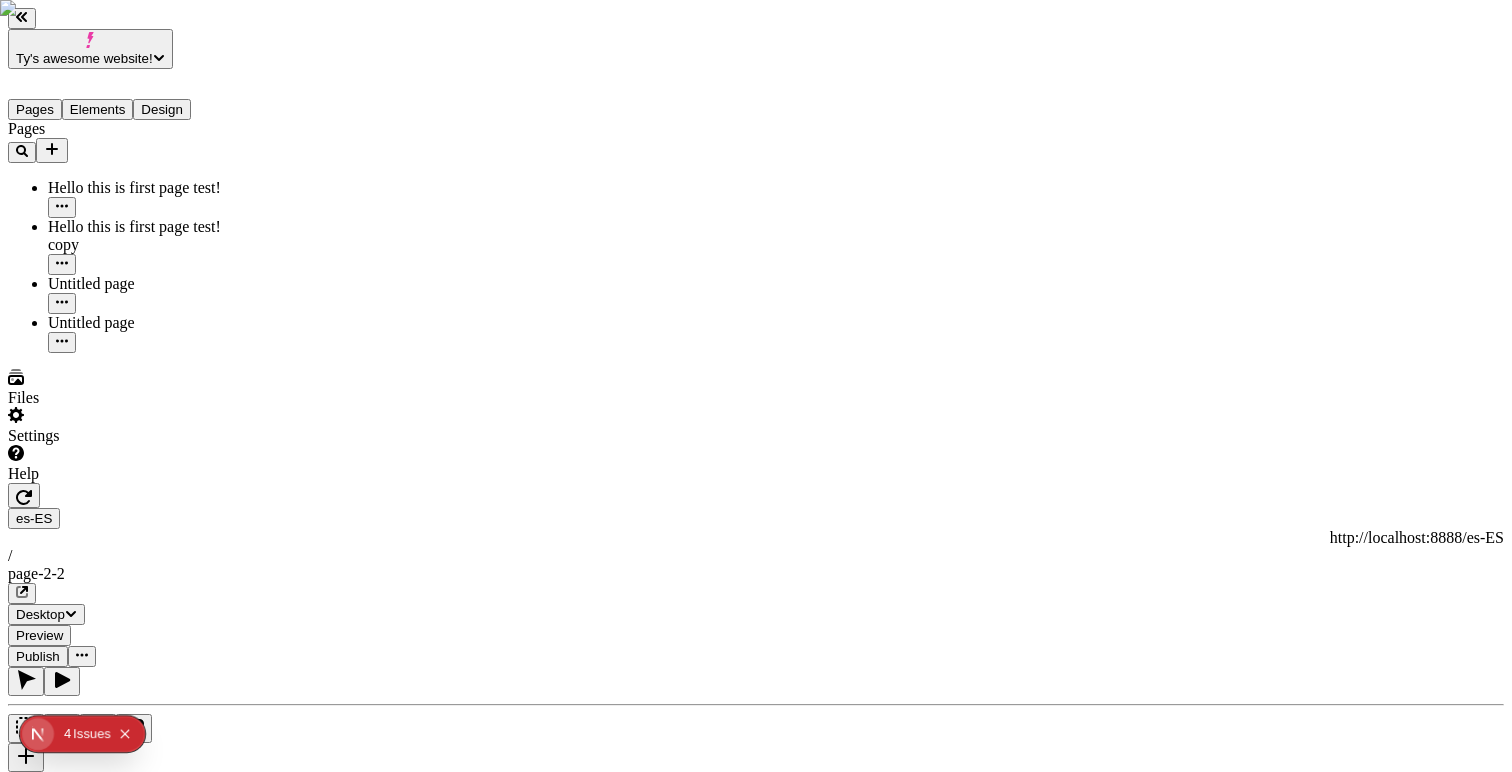 click 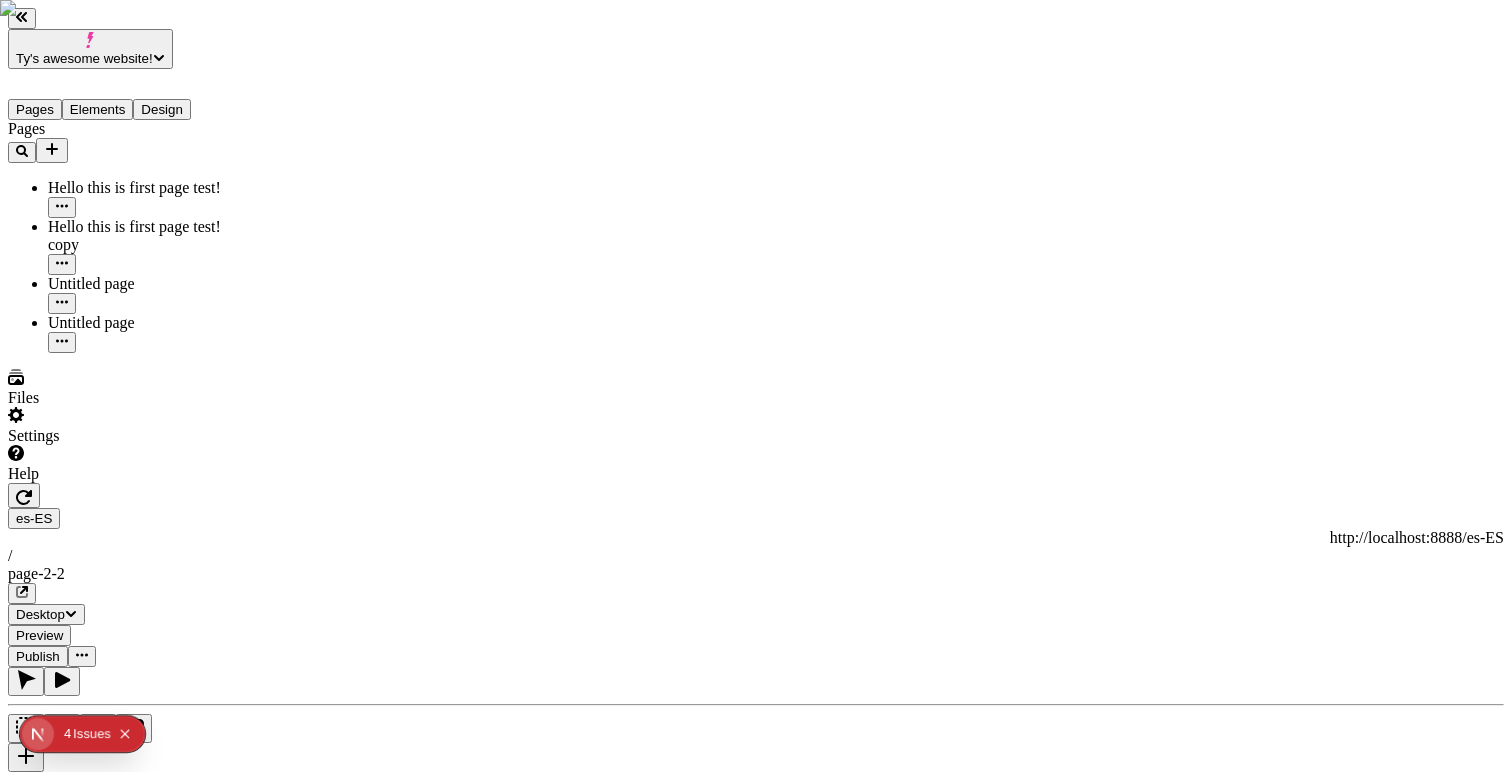 click 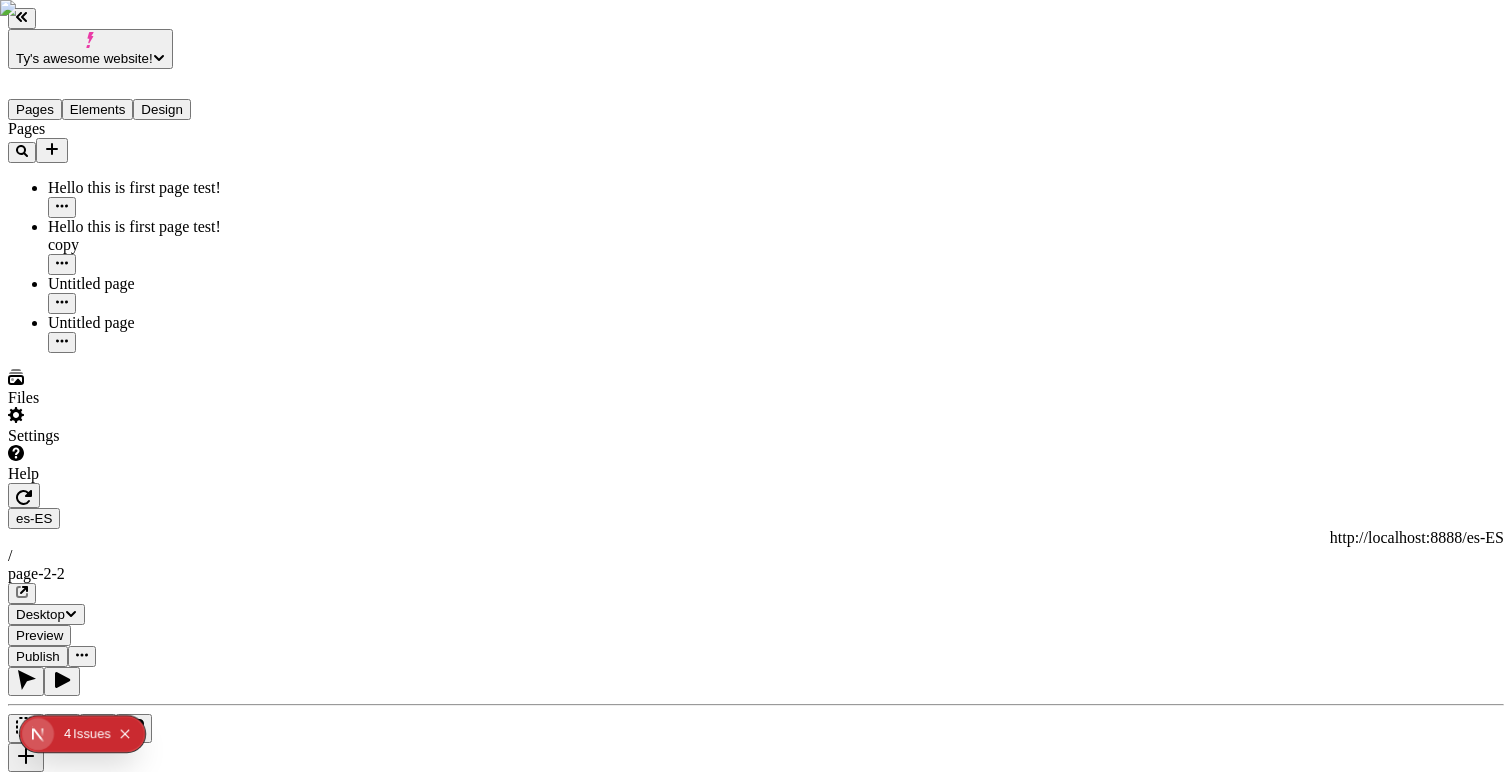 scroll, scrollTop: 0, scrollLeft: 0, axis: both 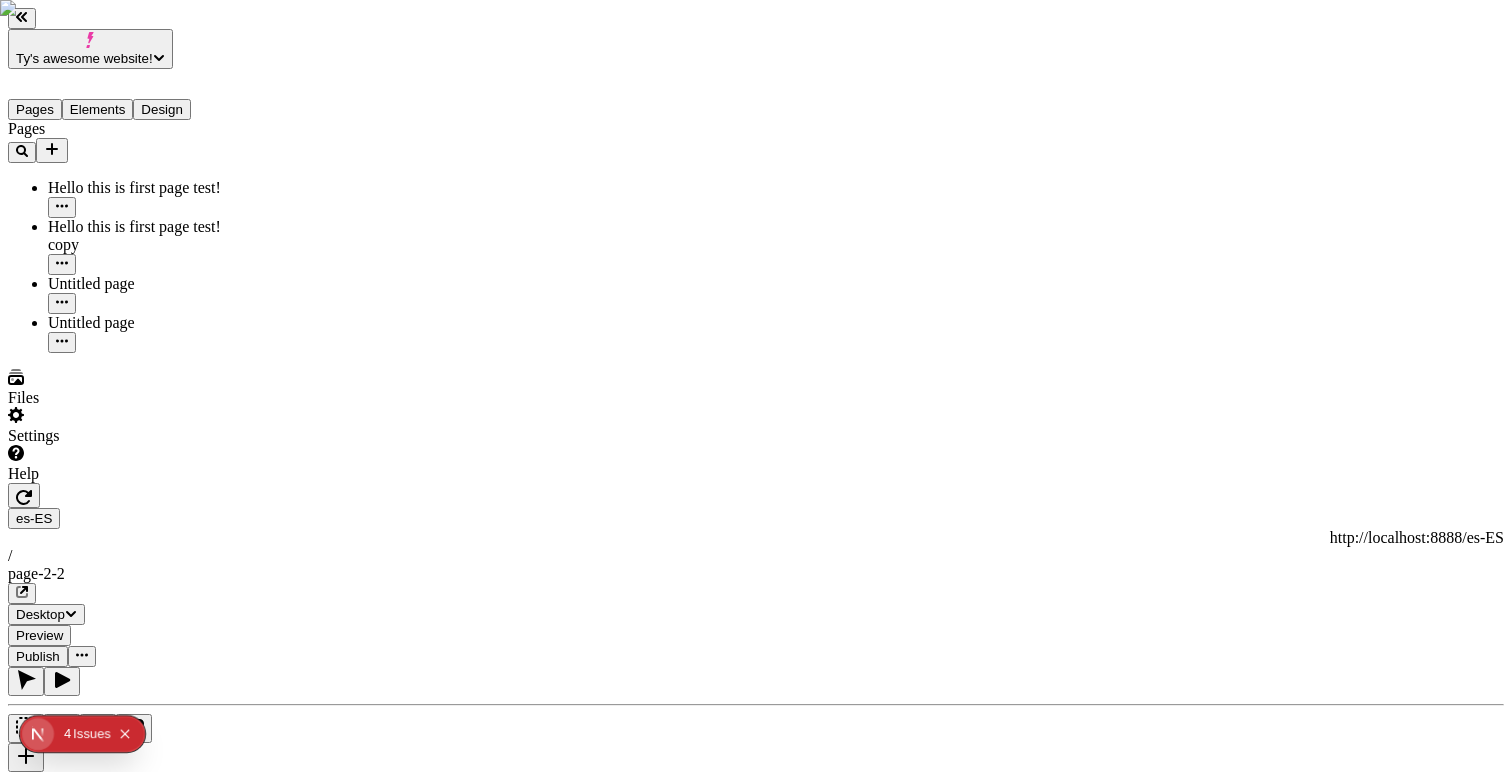 click on "Desktop" at bounding box center [46, 614] 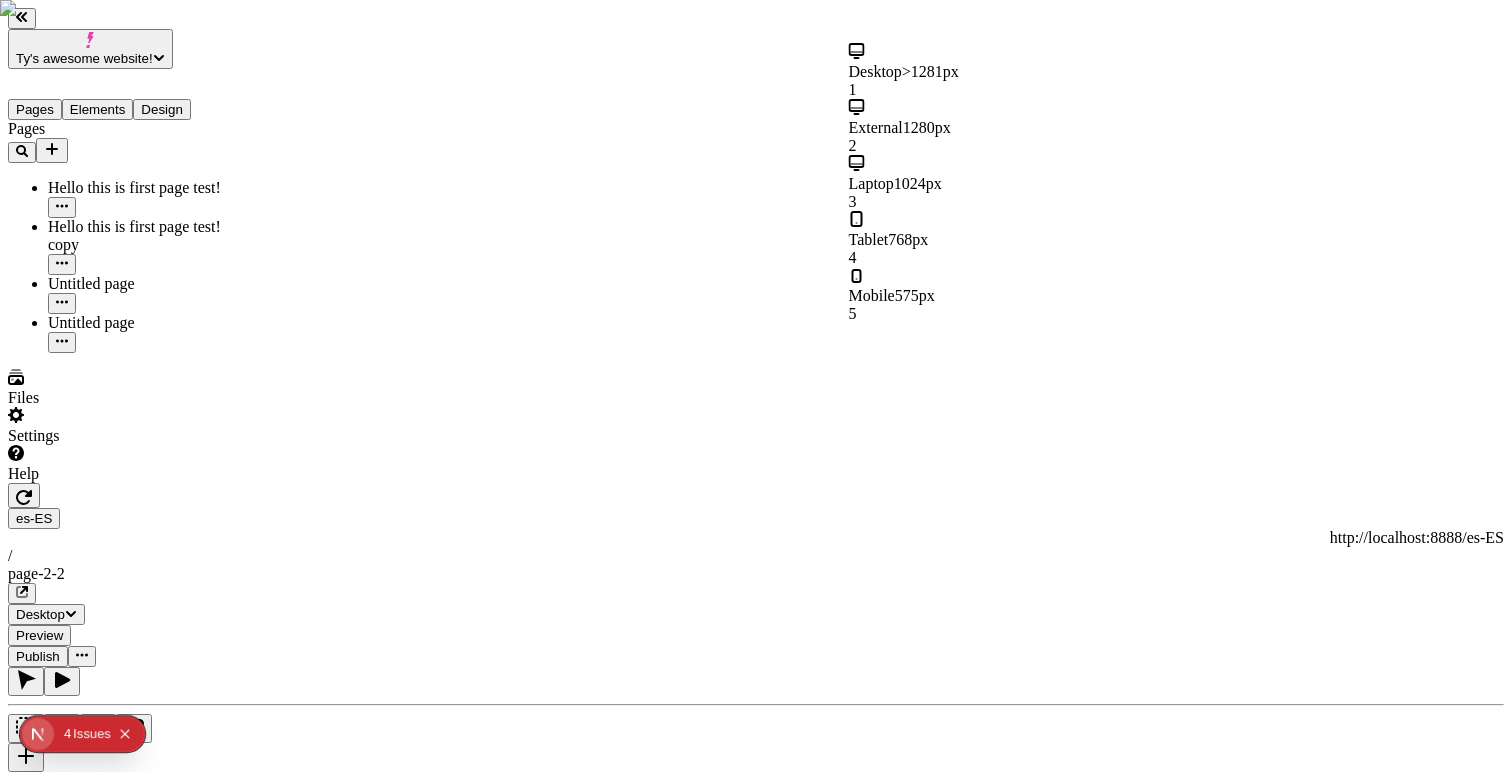 click on "Tablet 768px 4" at bounding box center (969, 239) 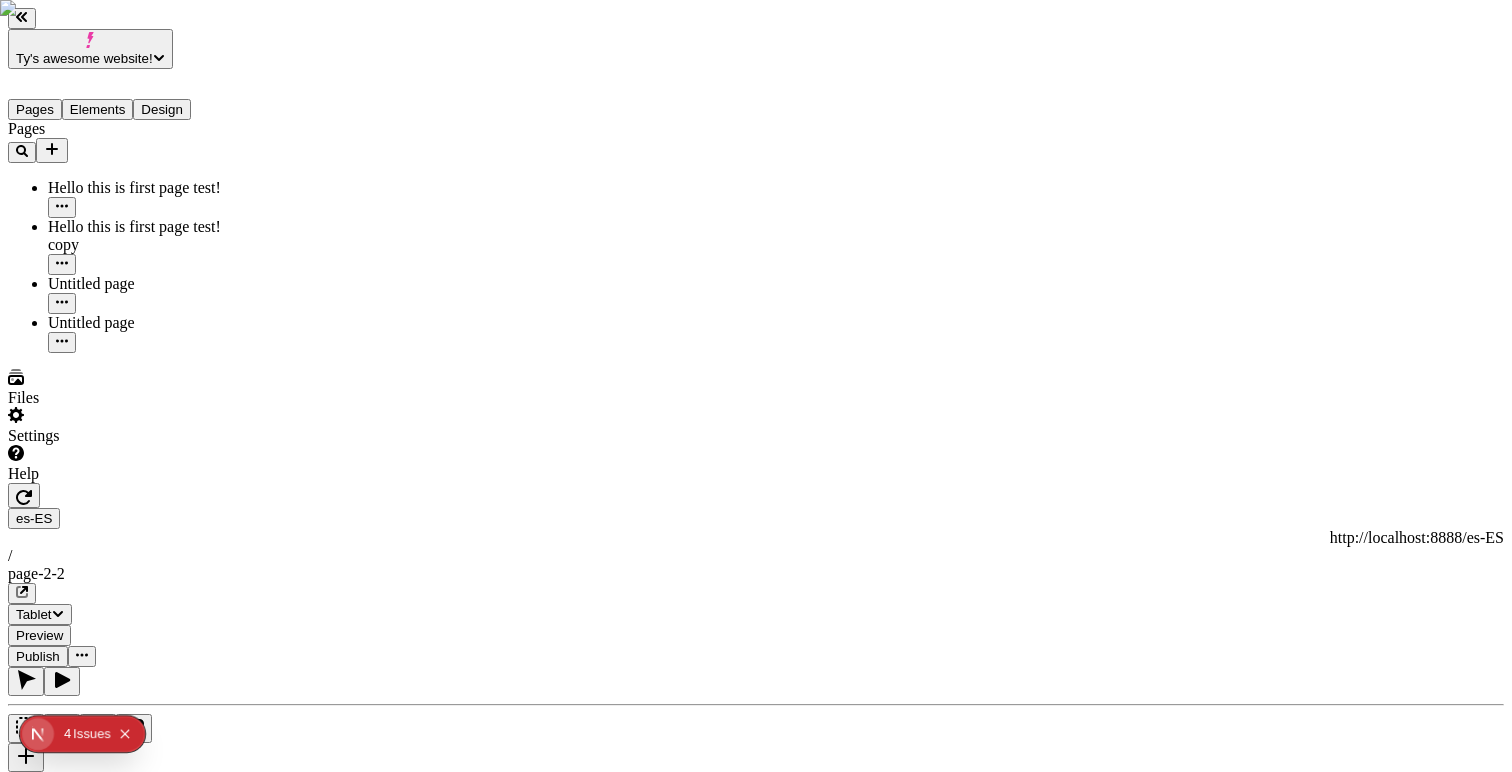 scroll, scrollTop: 0, scrollLeft: 0, axis: both 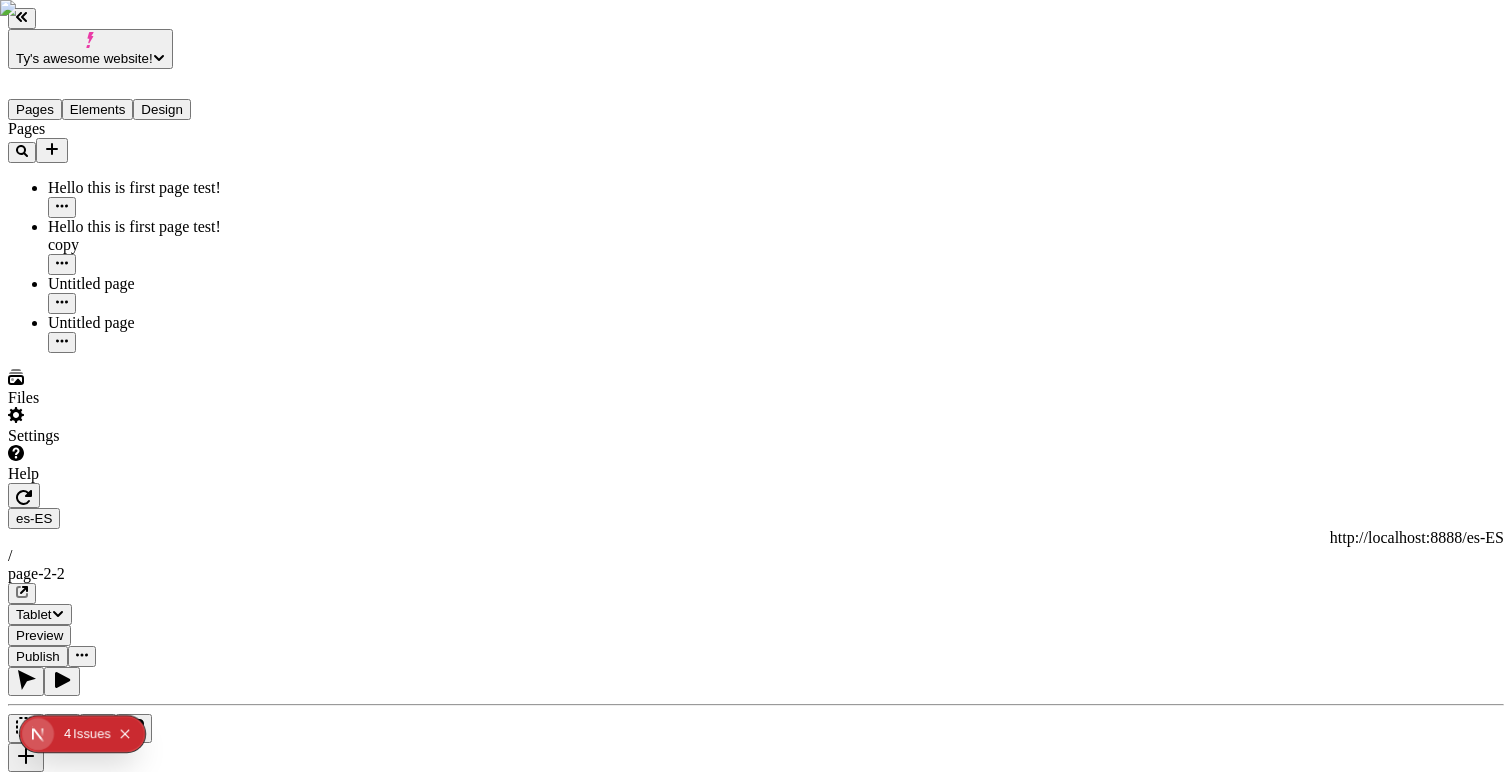click at bounding box center [26, 757] 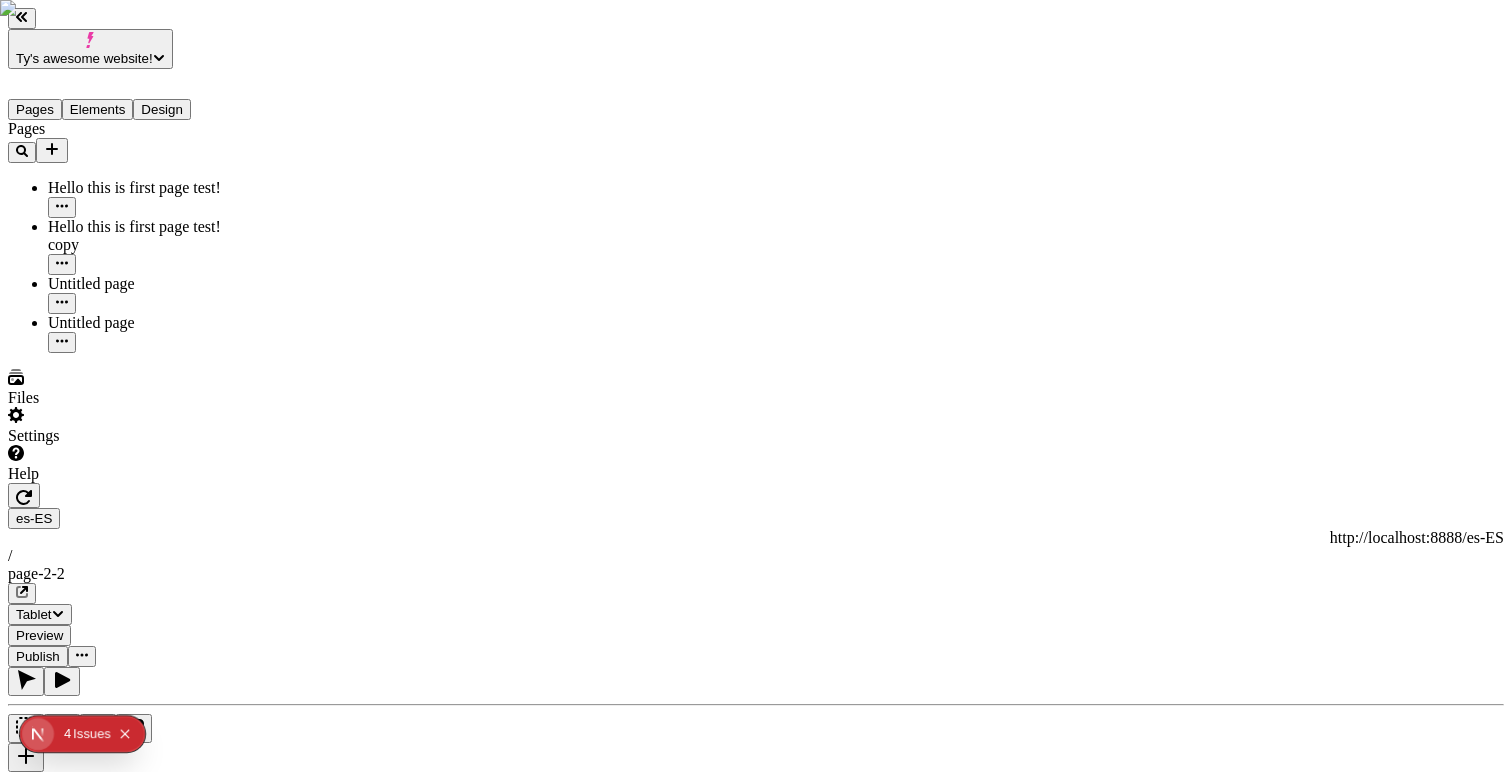 click 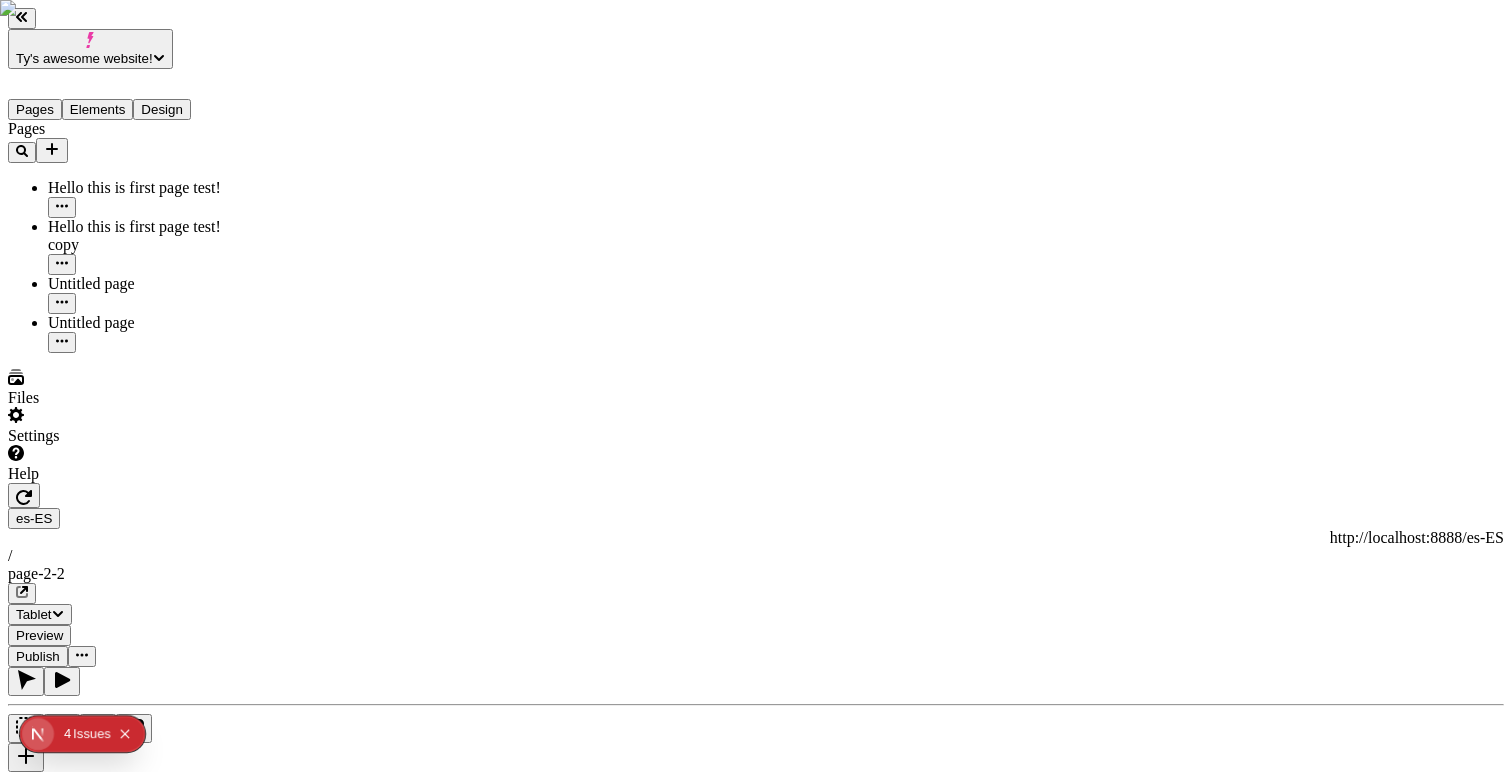 click 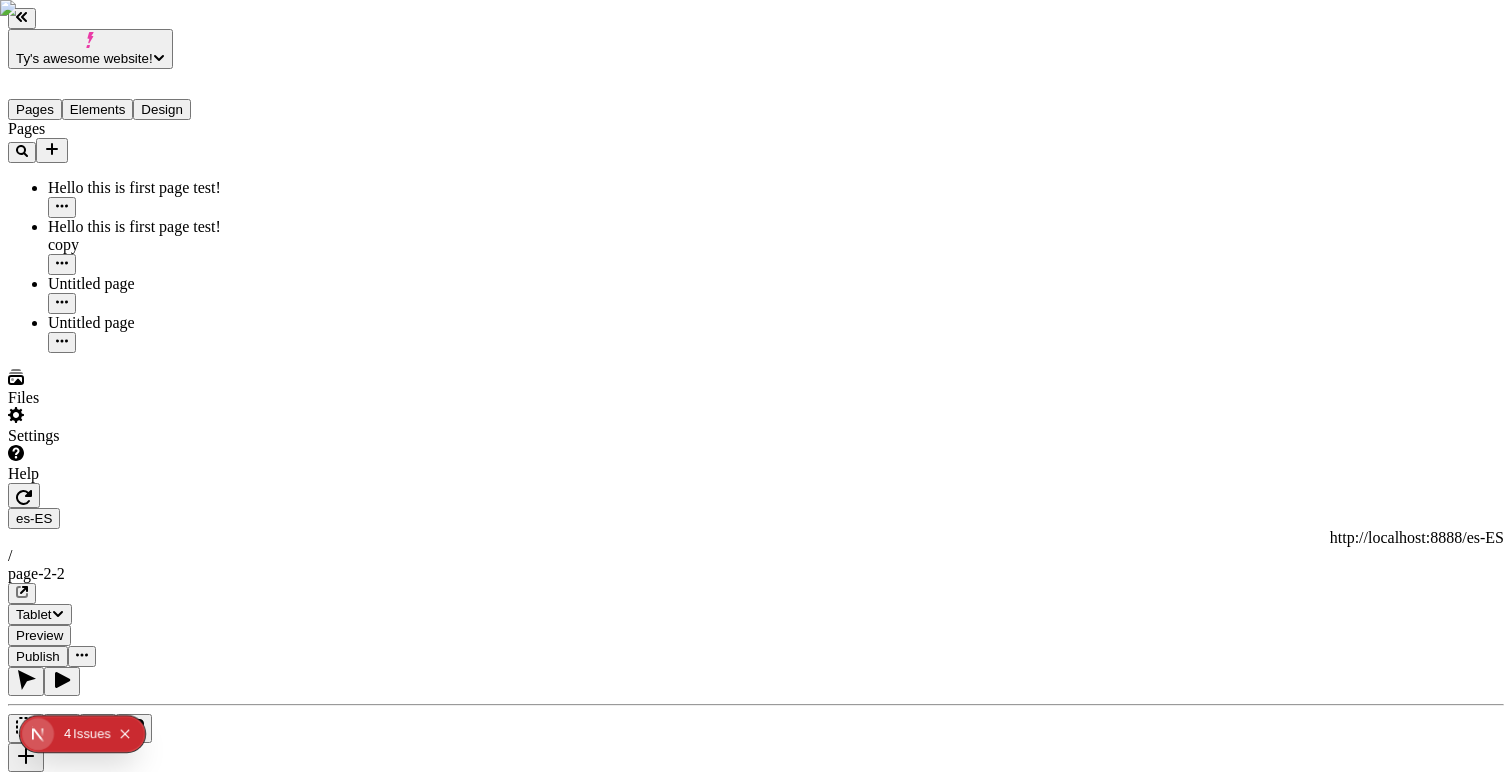 click at bounding box center (26, 757) 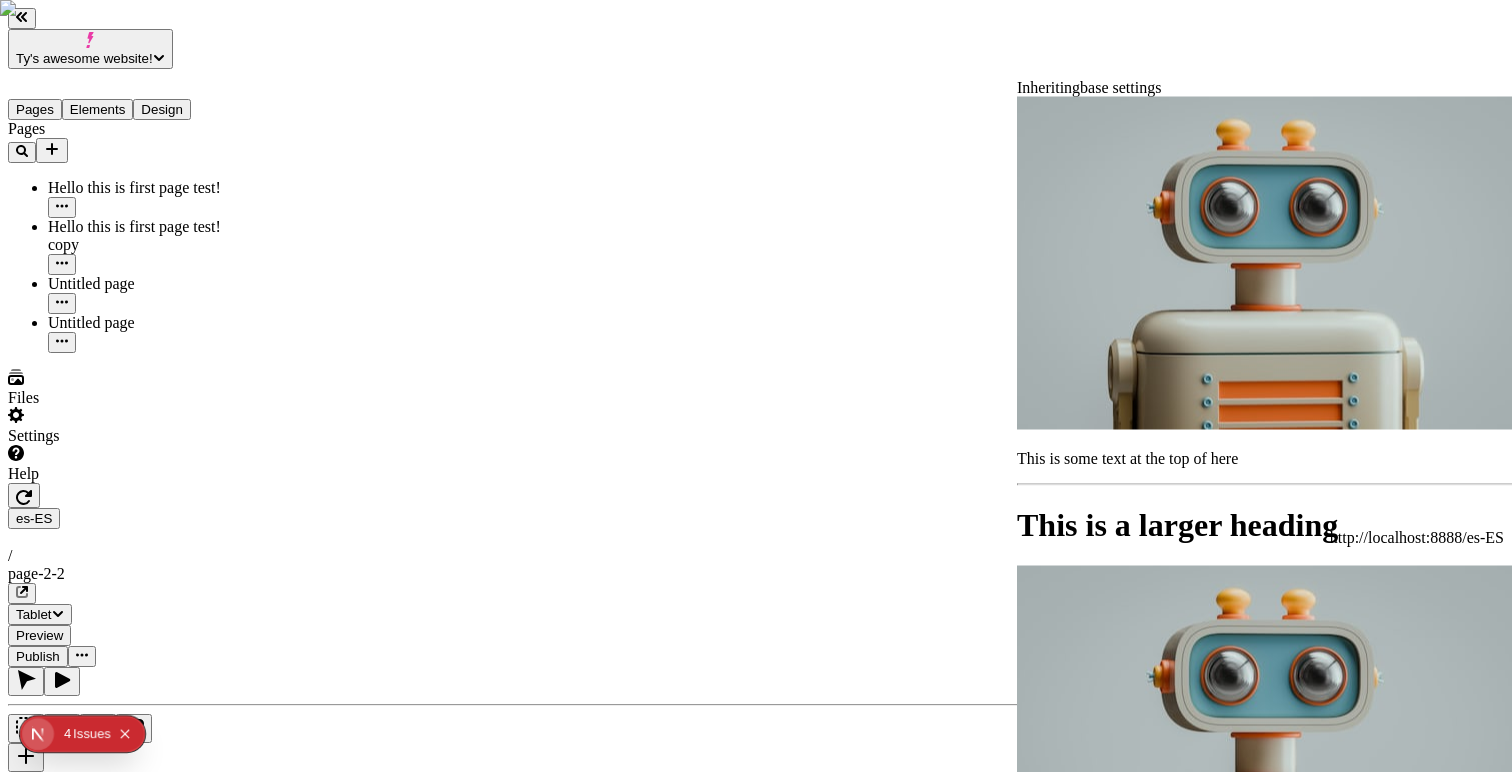 scroll, scrollTop: 268, scrollLeft: 0, axis: vertical 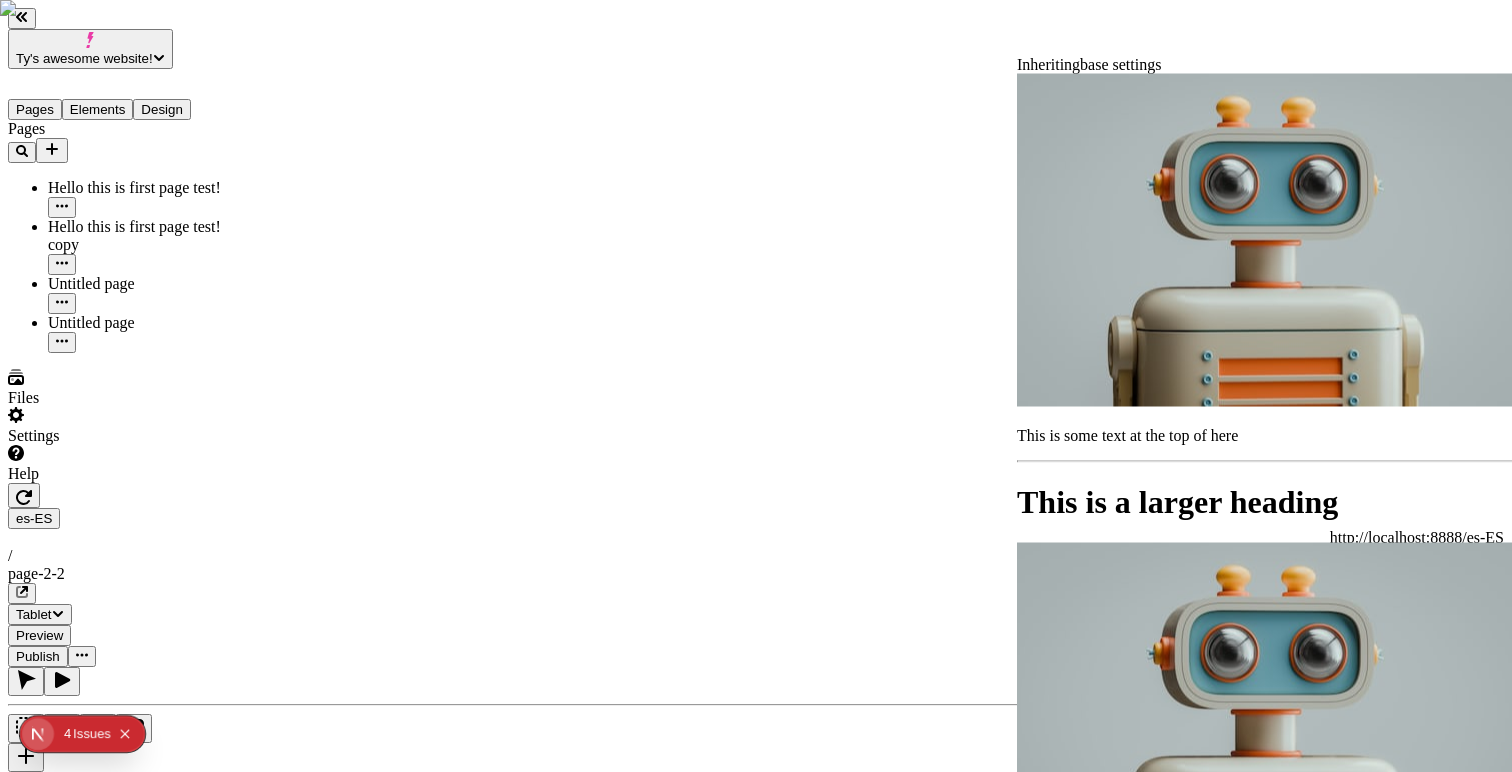 click on "learn more" at bounding box center [1440, 1133] 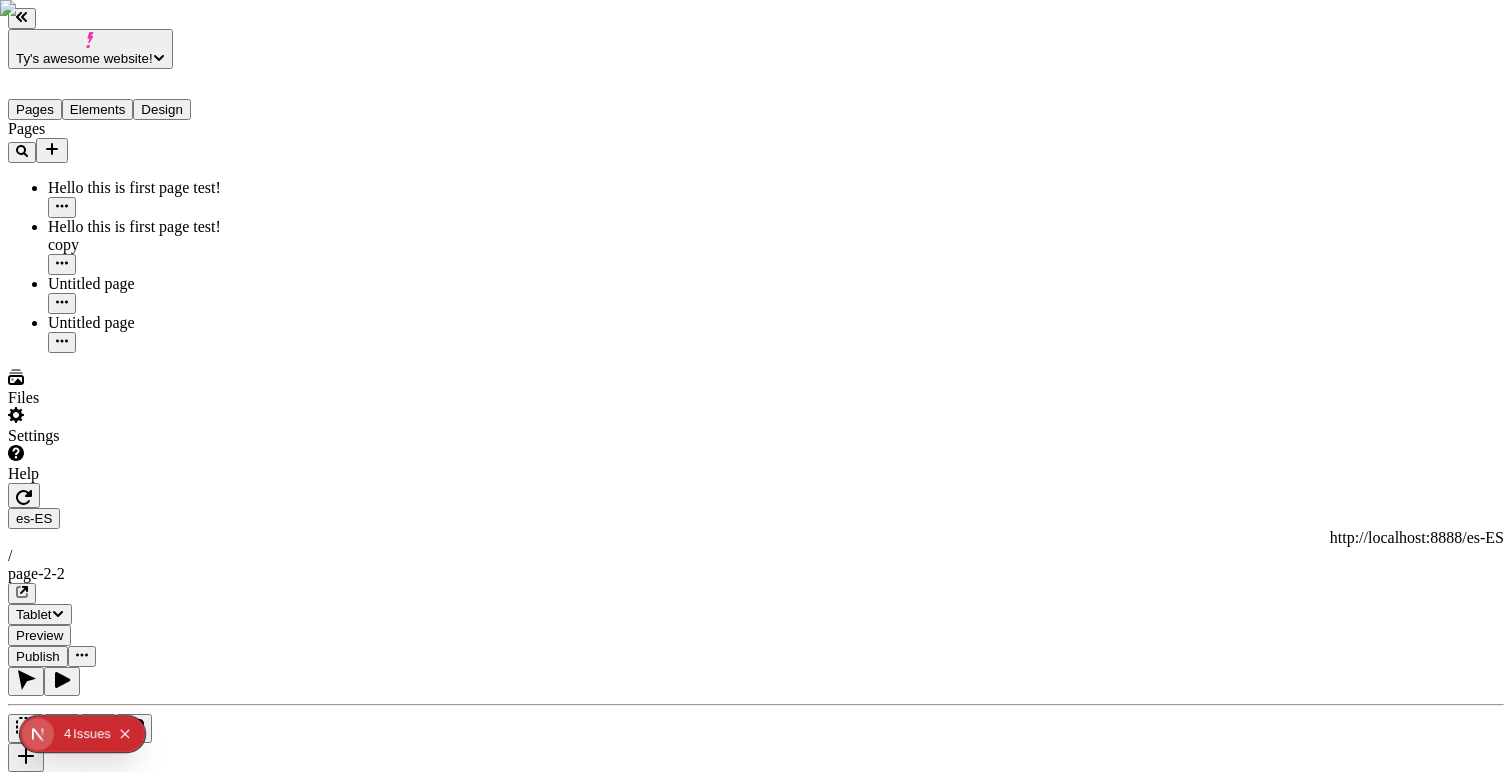 click 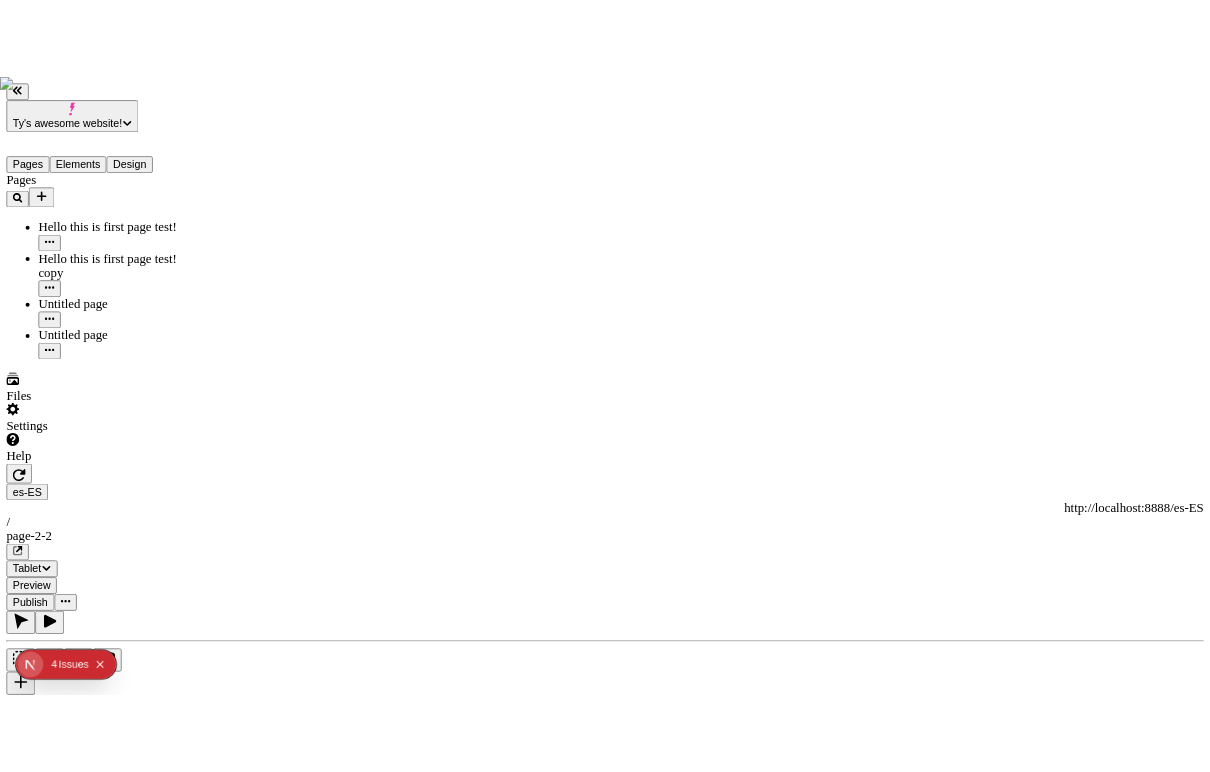 scroll, scrollTop: 0, scrollLeft: 0, axis: both 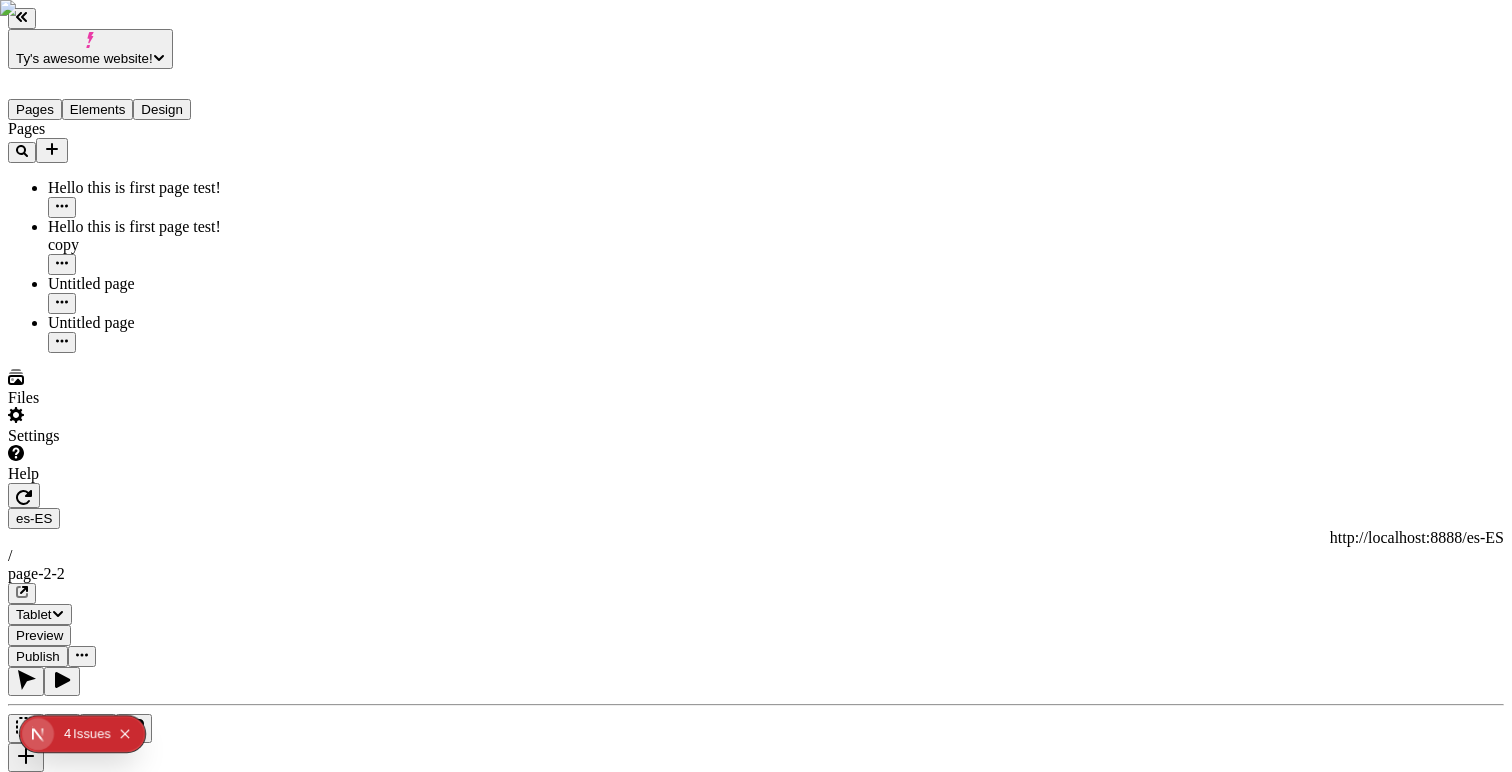 click on "Ty's awesome website! Pages Elements Design Pages Hello this is first page test! Hello this is first page test! copy Untitled page Untitled page Files Settings Help es-ES http://localhost:8888/es-ES / page-2-2 Tablet Preview Publish T Site Header Width 100 Margin 0 0 Text ¡Otra prueba para ver la indentación del json! Logo Links ¡Hola mundo! This is so amazingly cool Makeswift is located in [CITY], a very hot city with peaches? Color #333333 / 100%
To pick up a draggable item, press the space bar.
While dragging, use the arrow keys to move the item.
Press space again to drop the item in its new position, or press escape to cancel." at bounding box center [756, 1577] 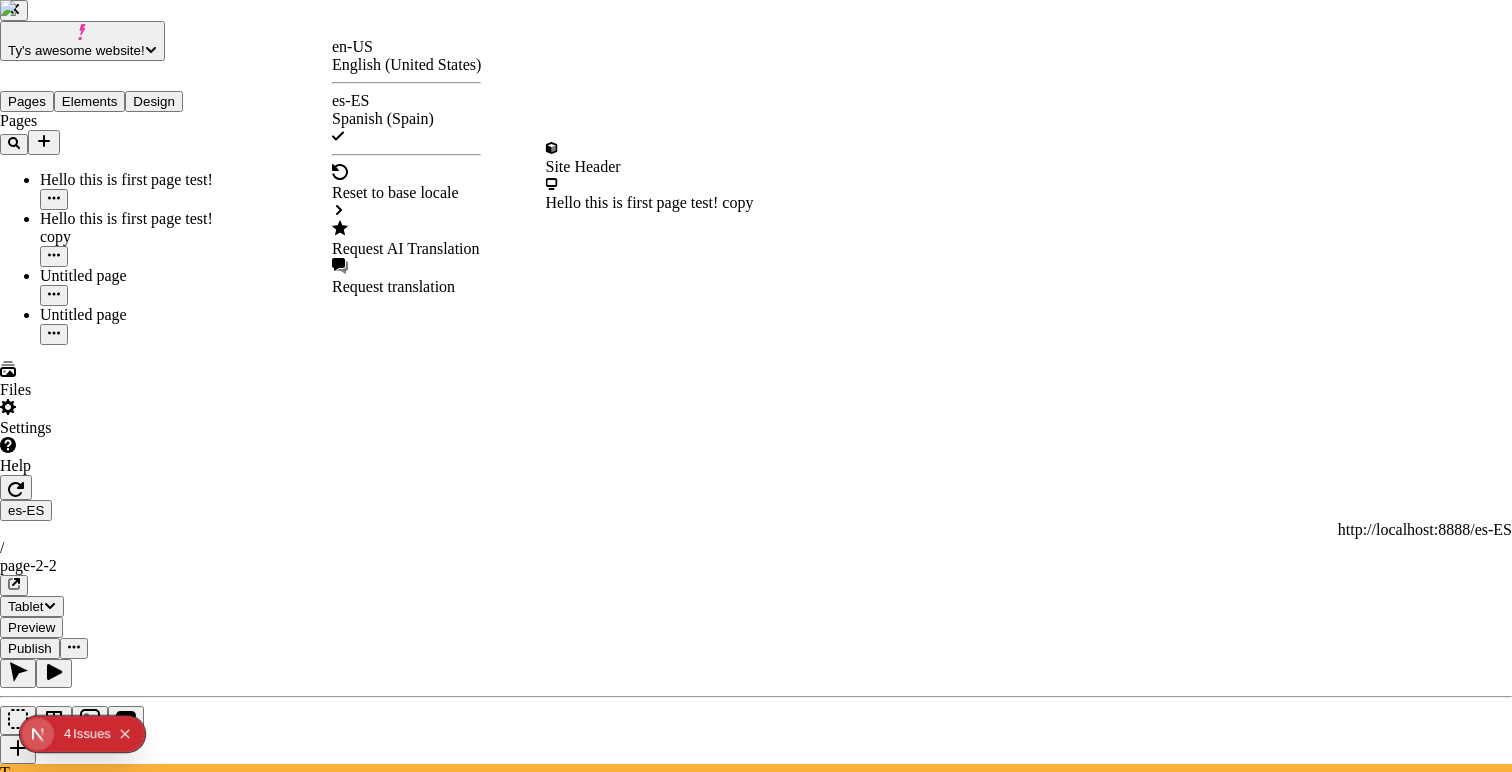 click on "Reset to base locale" at bounding box center (406, 193) 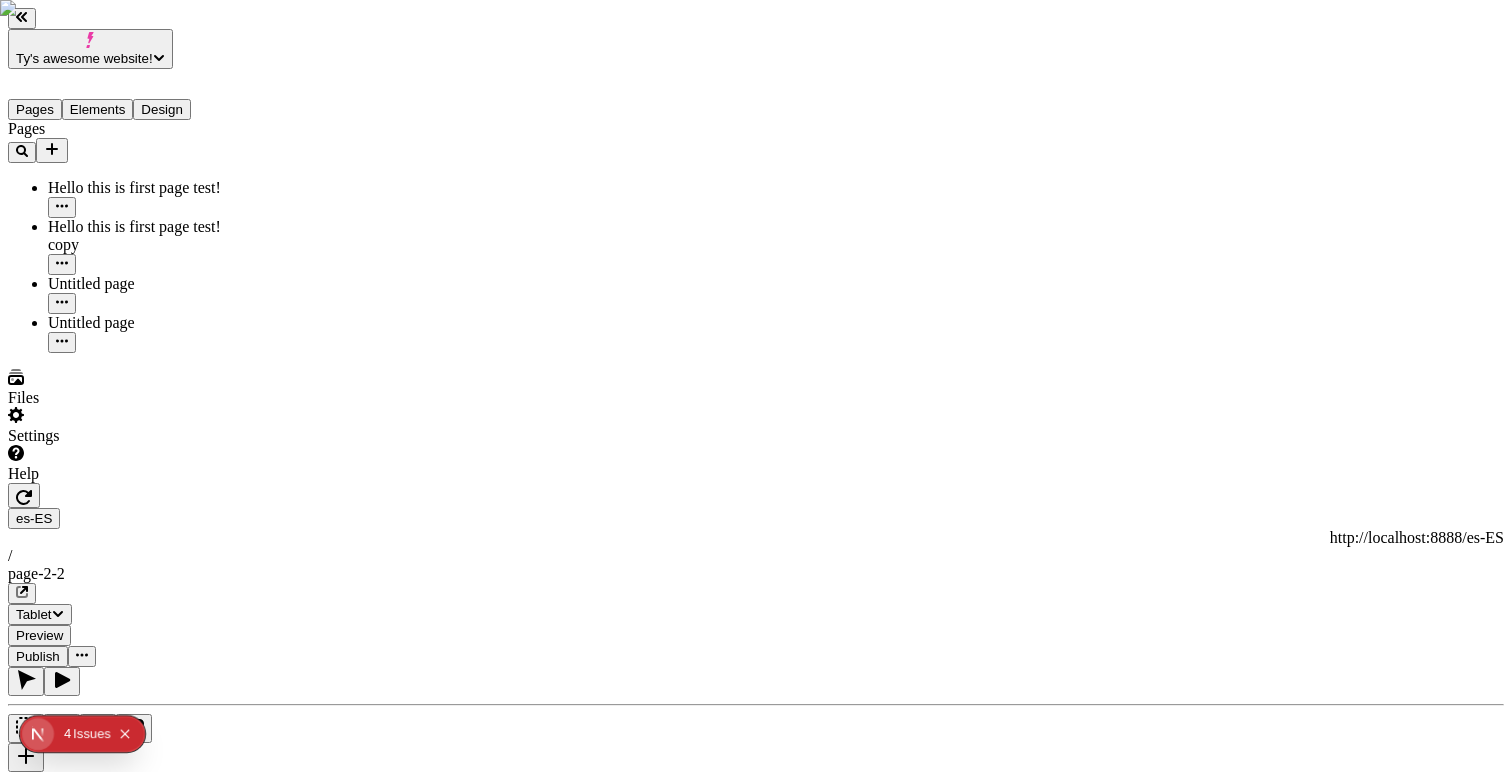 click 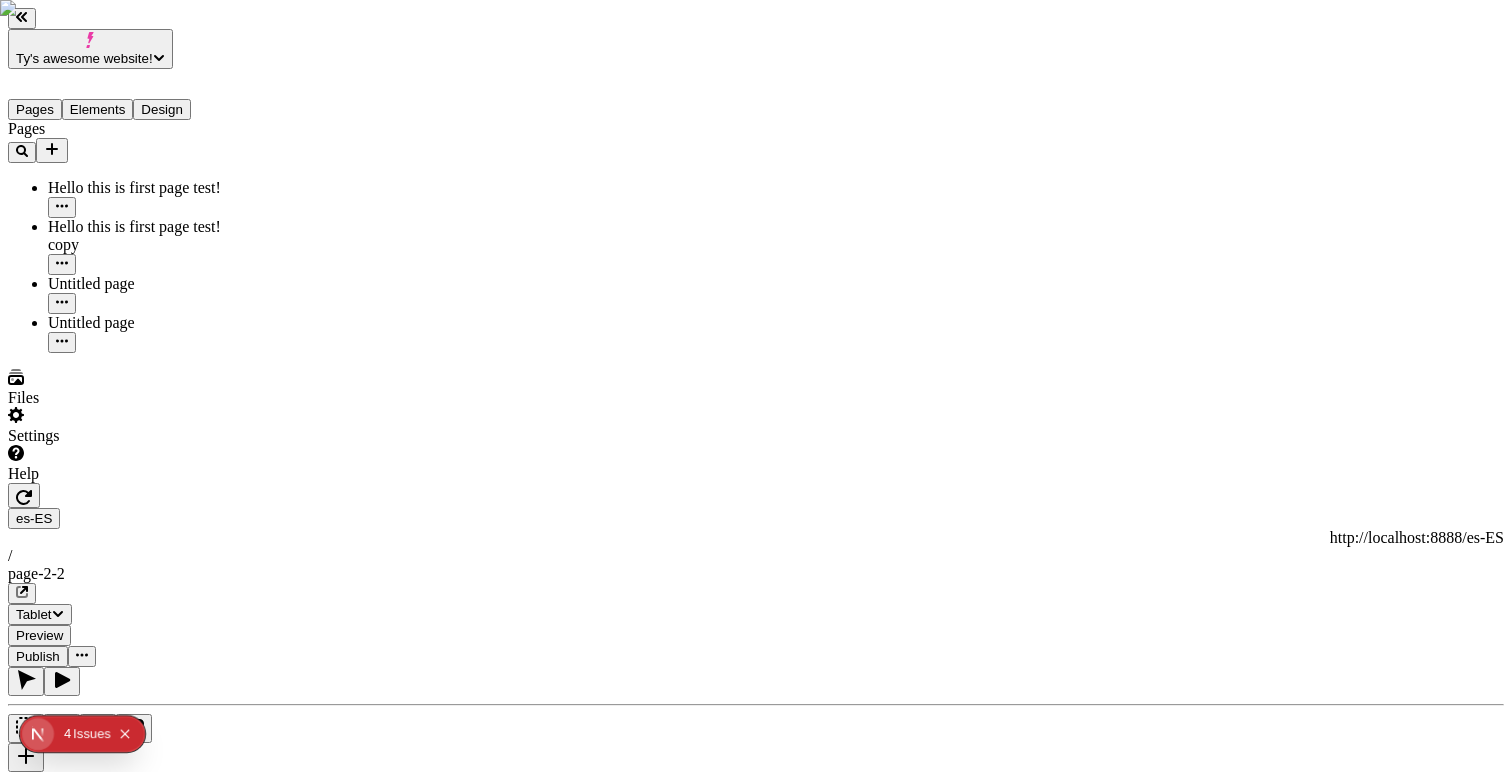 click on "Edit for this locale" at bounding box center (68, 2340) 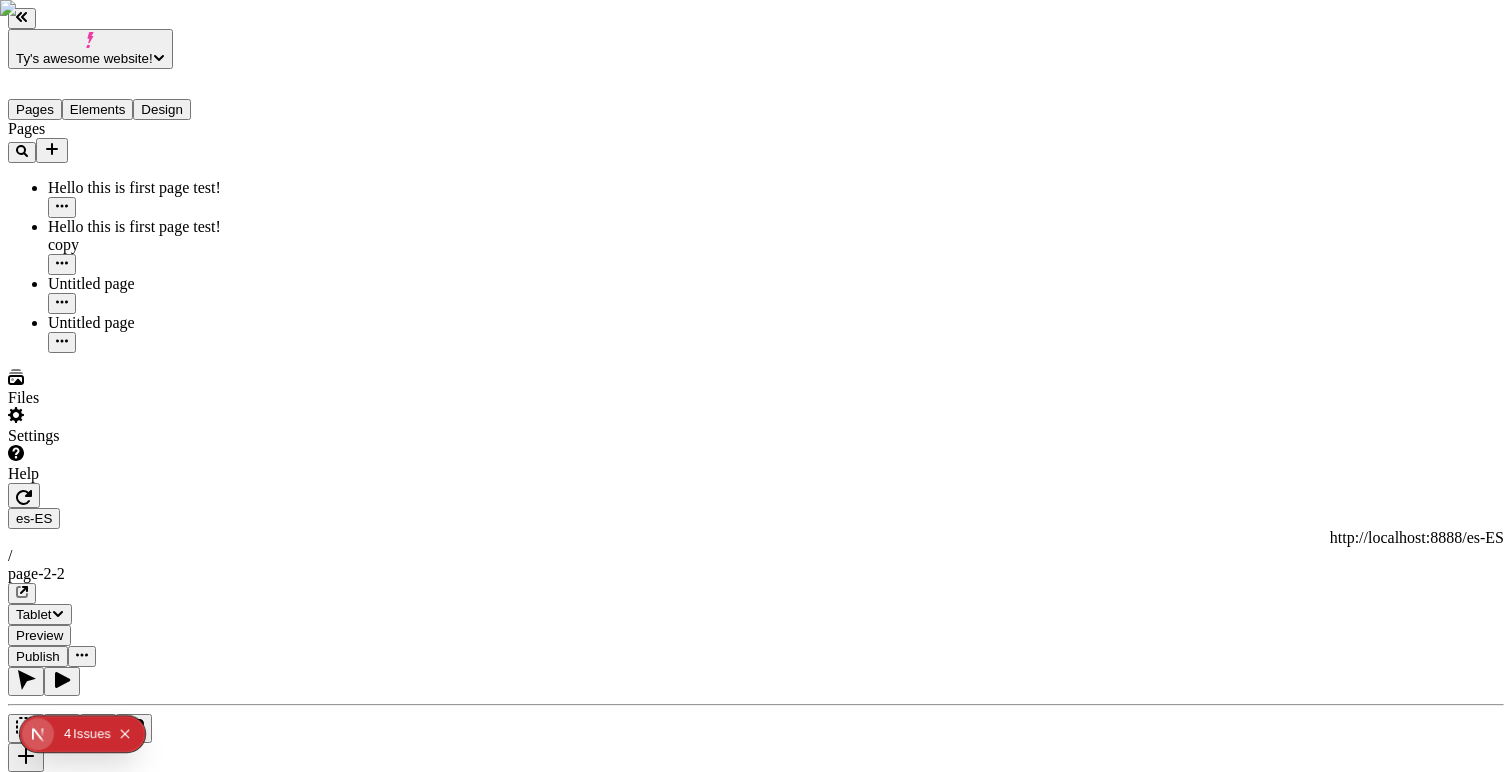 click on "Ty's awesome website! Pages Elements Design Pages Hello this is first page test! Hello this is first page test! copy Untitled page Untitled page Files Settings Help es-ES http://localhost:8888/es-ES / page-2-2 Tablet Preview Publish T Site Header Width 100 Margin 0 0 Text another test to see the indentation of the json! Logo Links Hello world! This is so amazingly cool Makeswift is located in [CITY], a very hot city with peaches? Color #333333 / 100% Site Header  was reset to base locale.
To pick up a draggable item, press the space bar.
While dragging, use the arrow keys to move the item.
Press space again to drop the item in its new position, or press escape to cancel." at bounding box center (756, 1595) 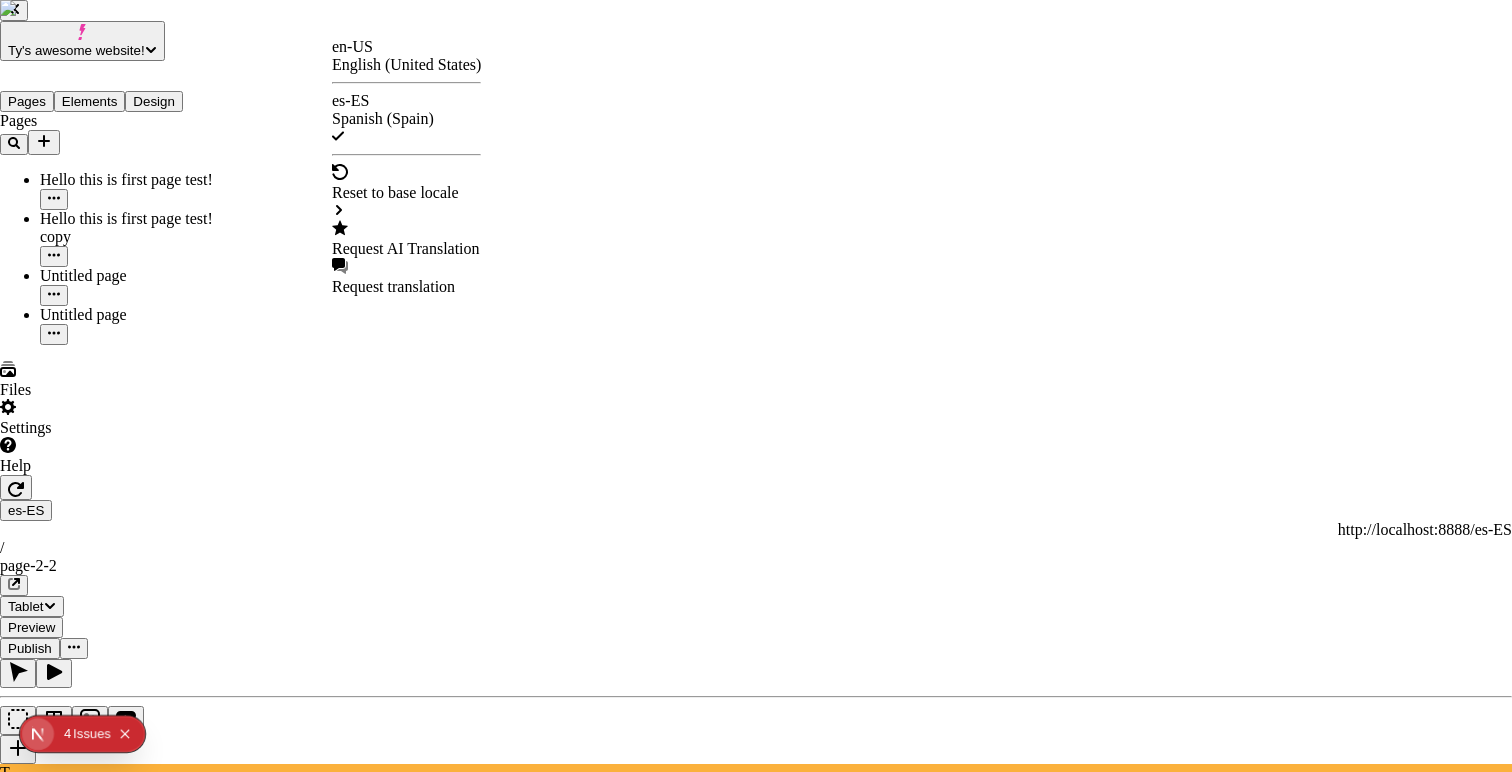 click on "Request AI Translation" at bounding box center [406, 249] 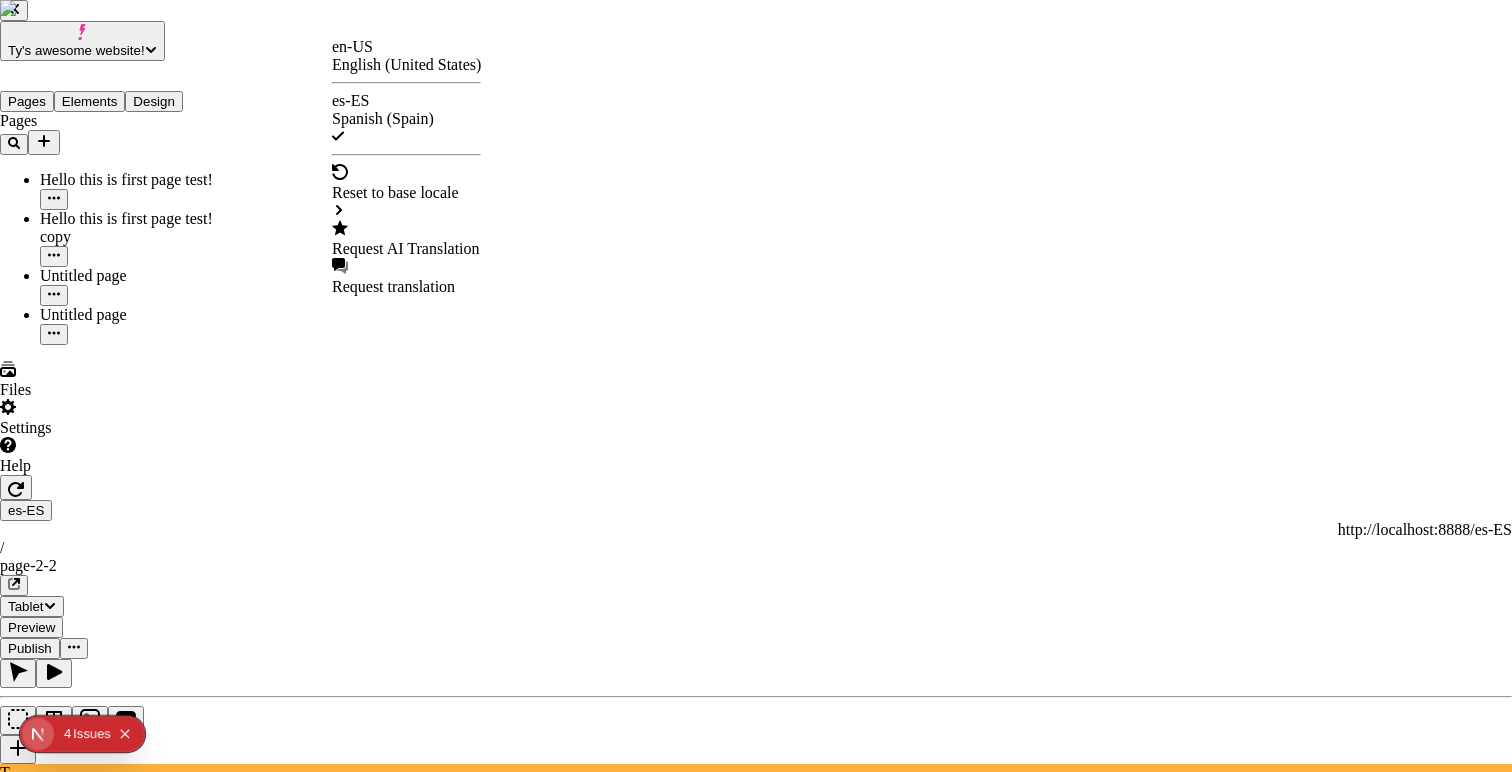 checkbox on "true" 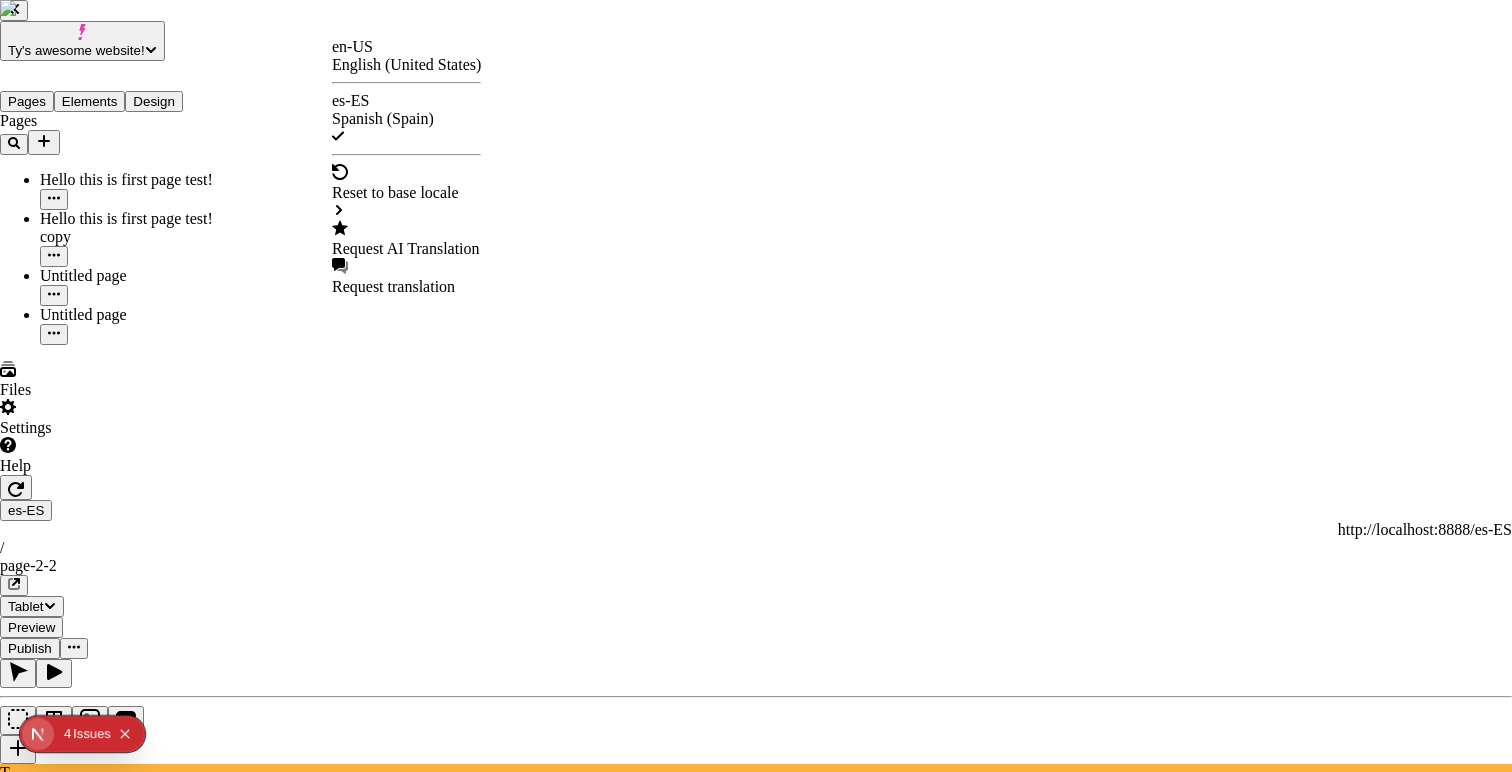 checkbox on "true" 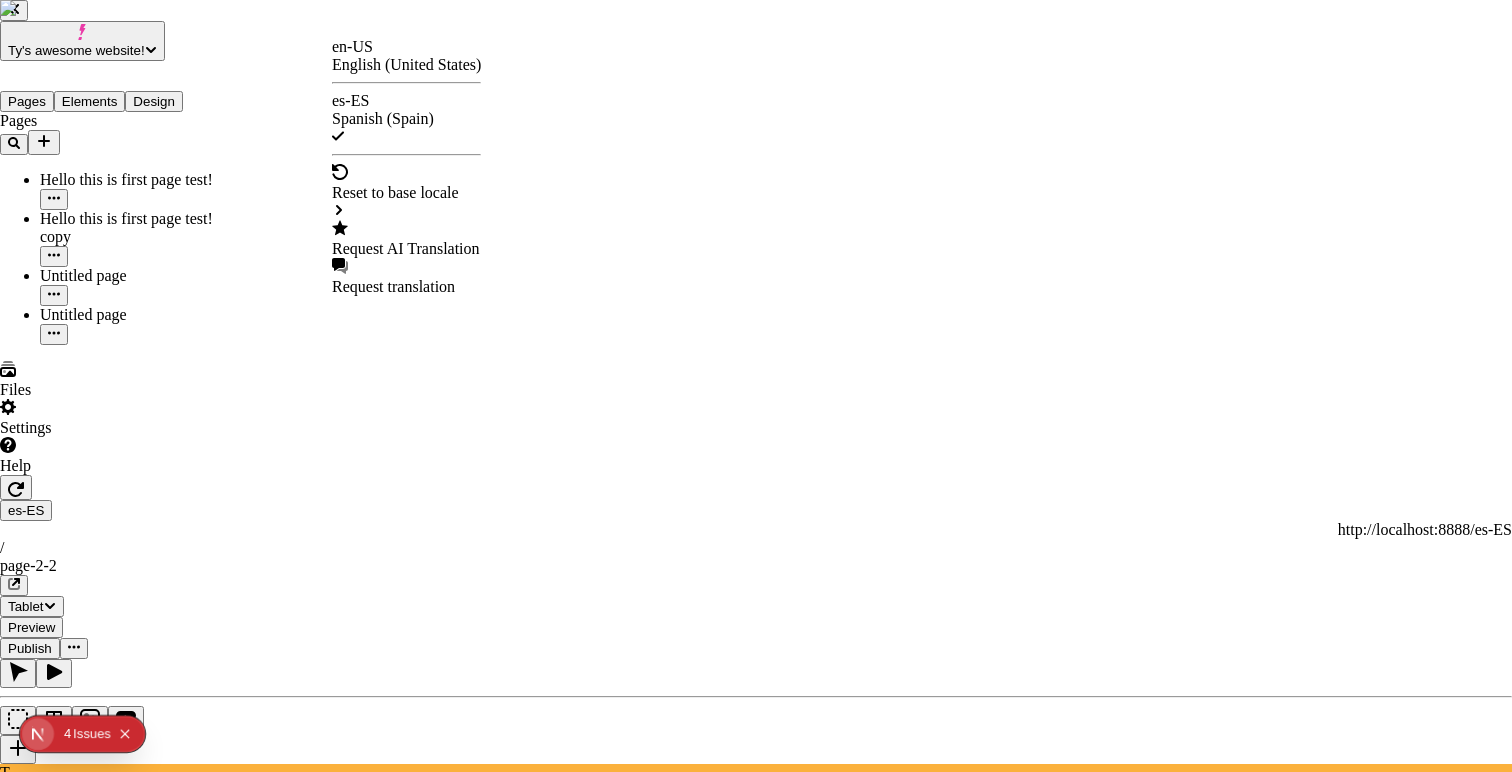 click on "Page" at bounding box center [756, 3414] 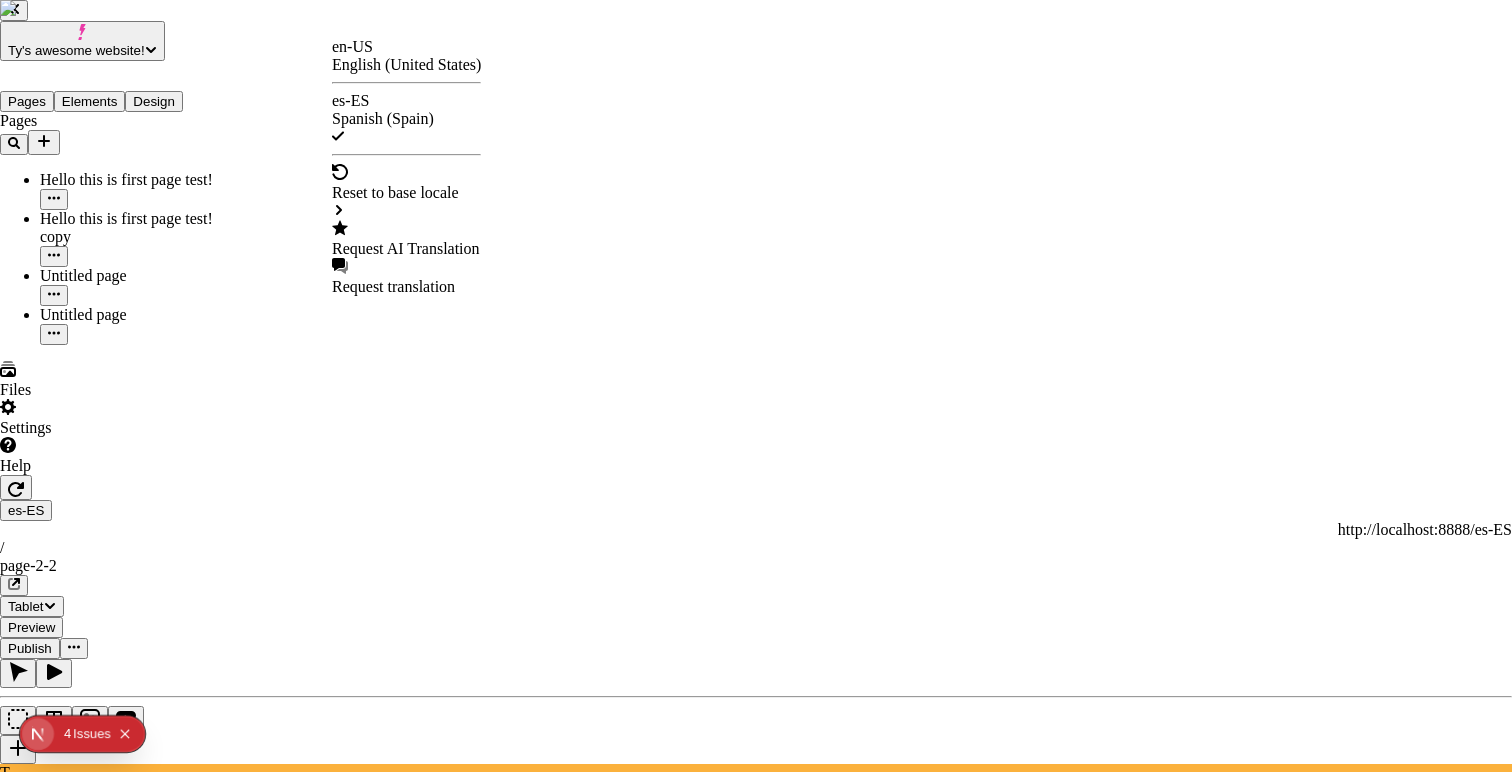 click at bounding box center (756, 3404) 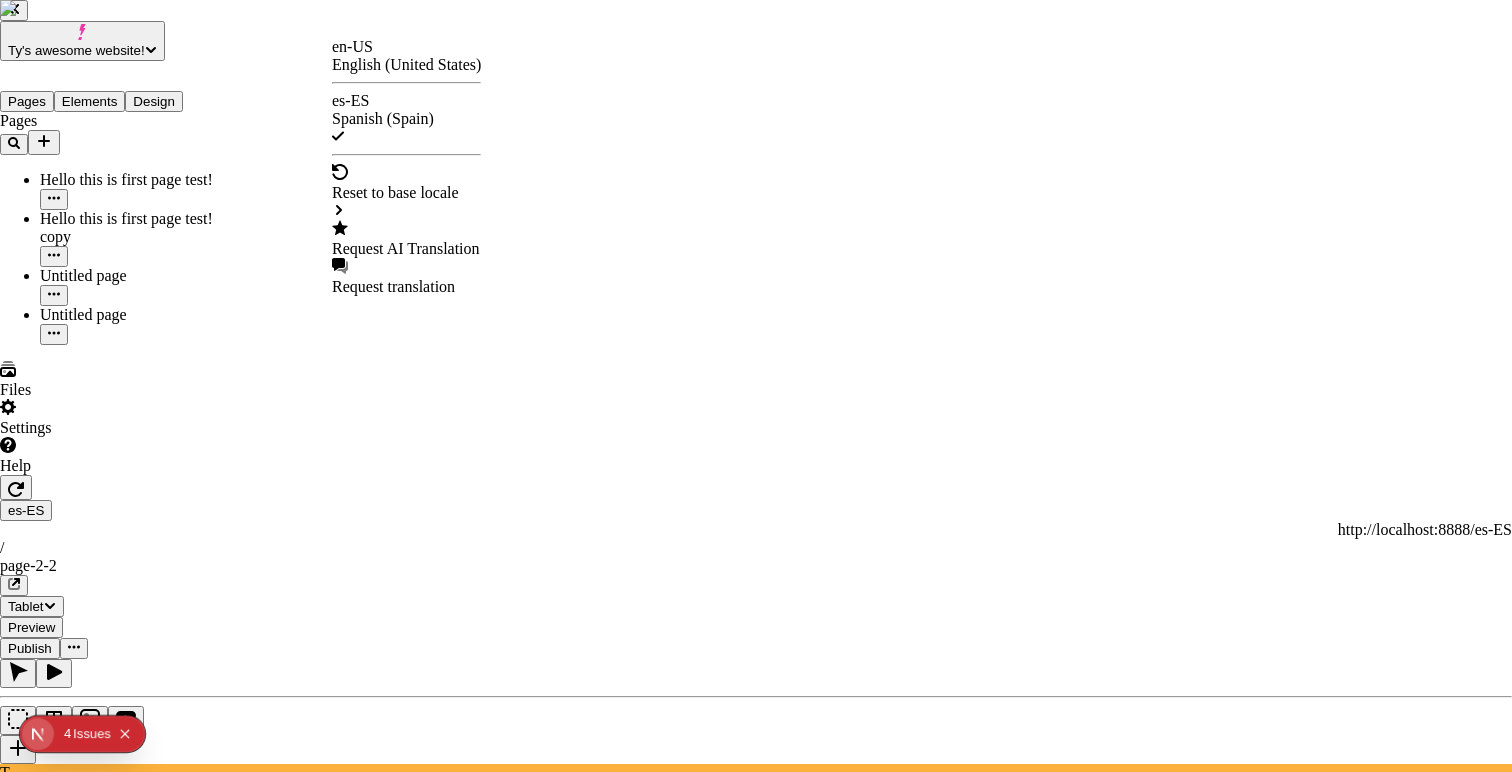 checkbox on "true" 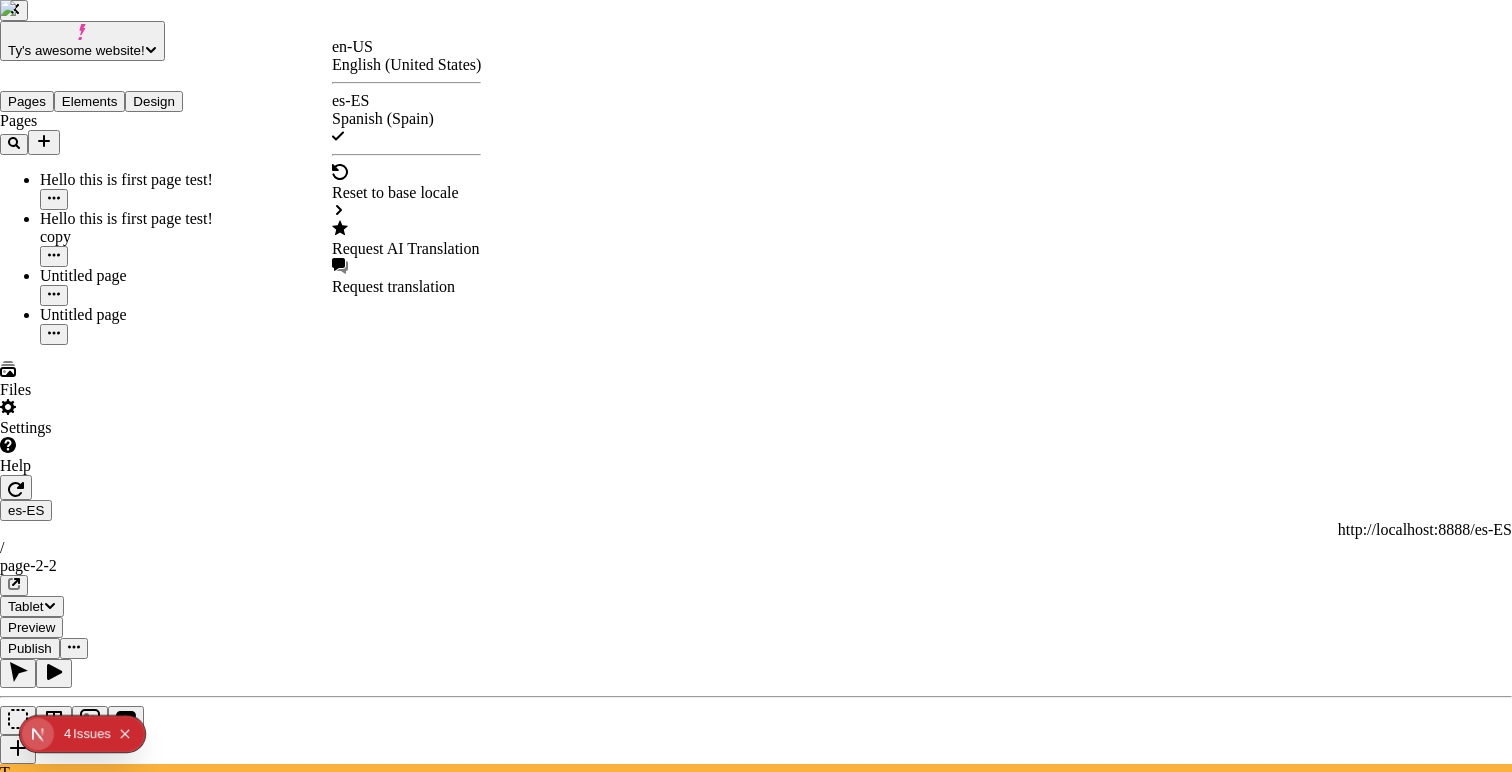 checkbox on "true" 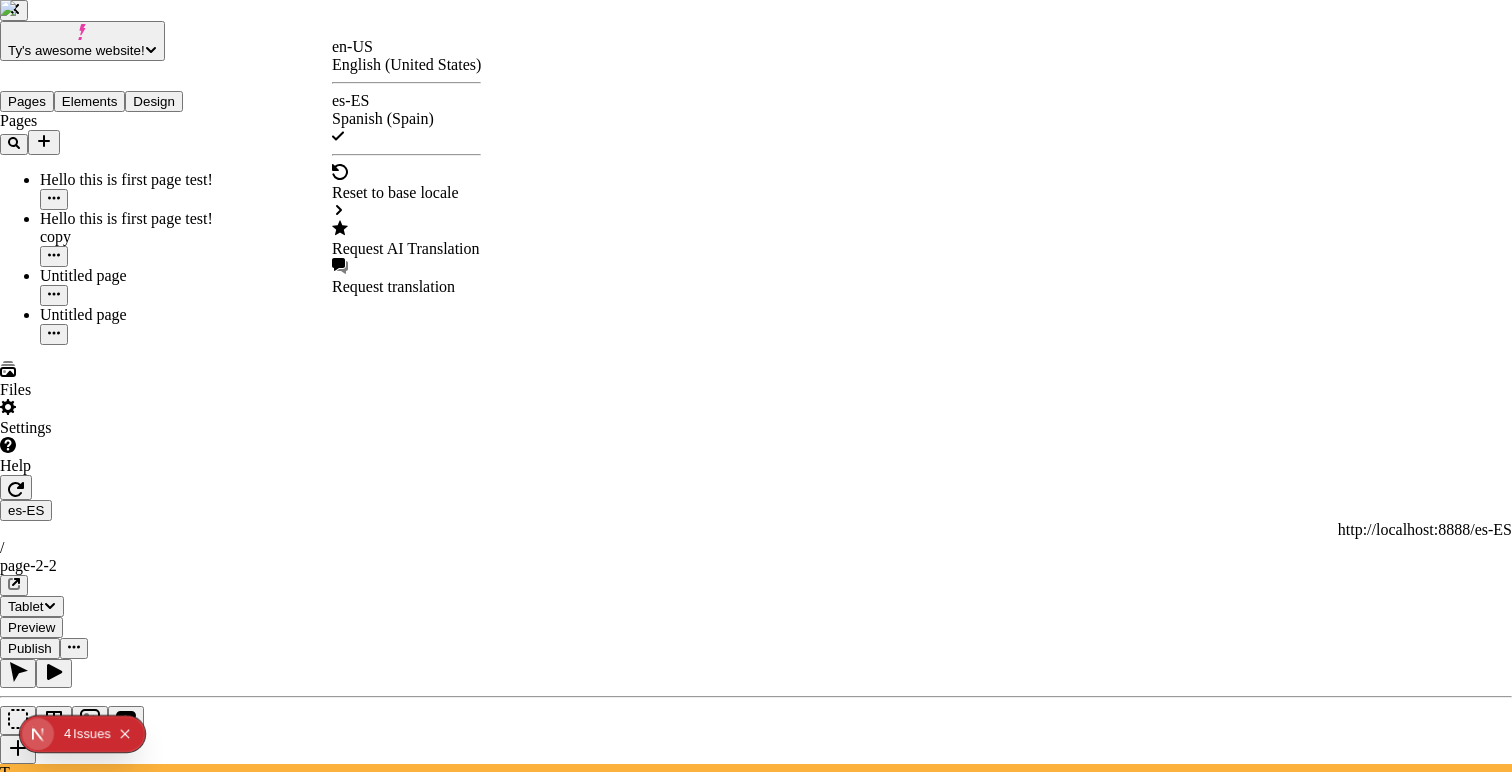 checkbox on "true" 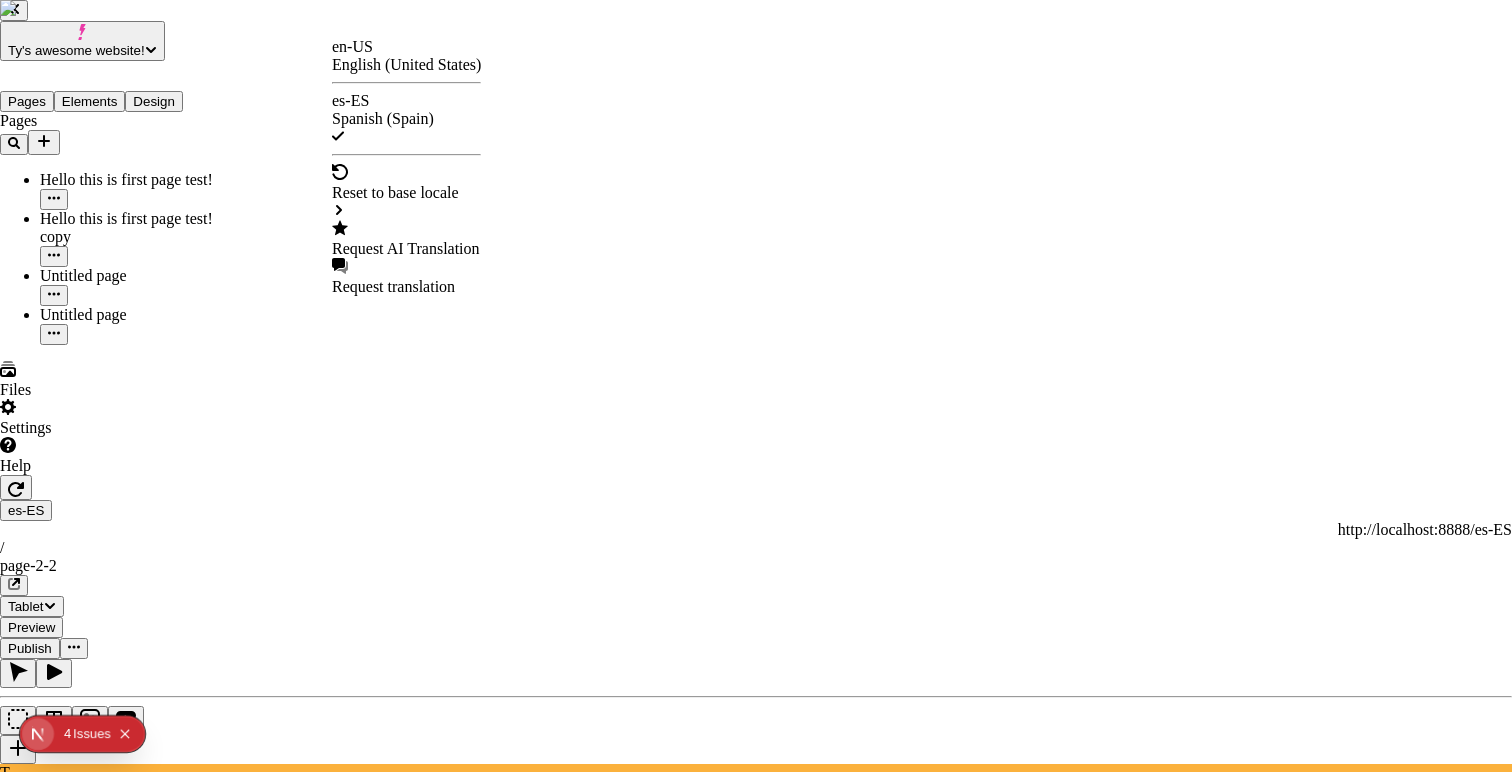 checkbox on "true" 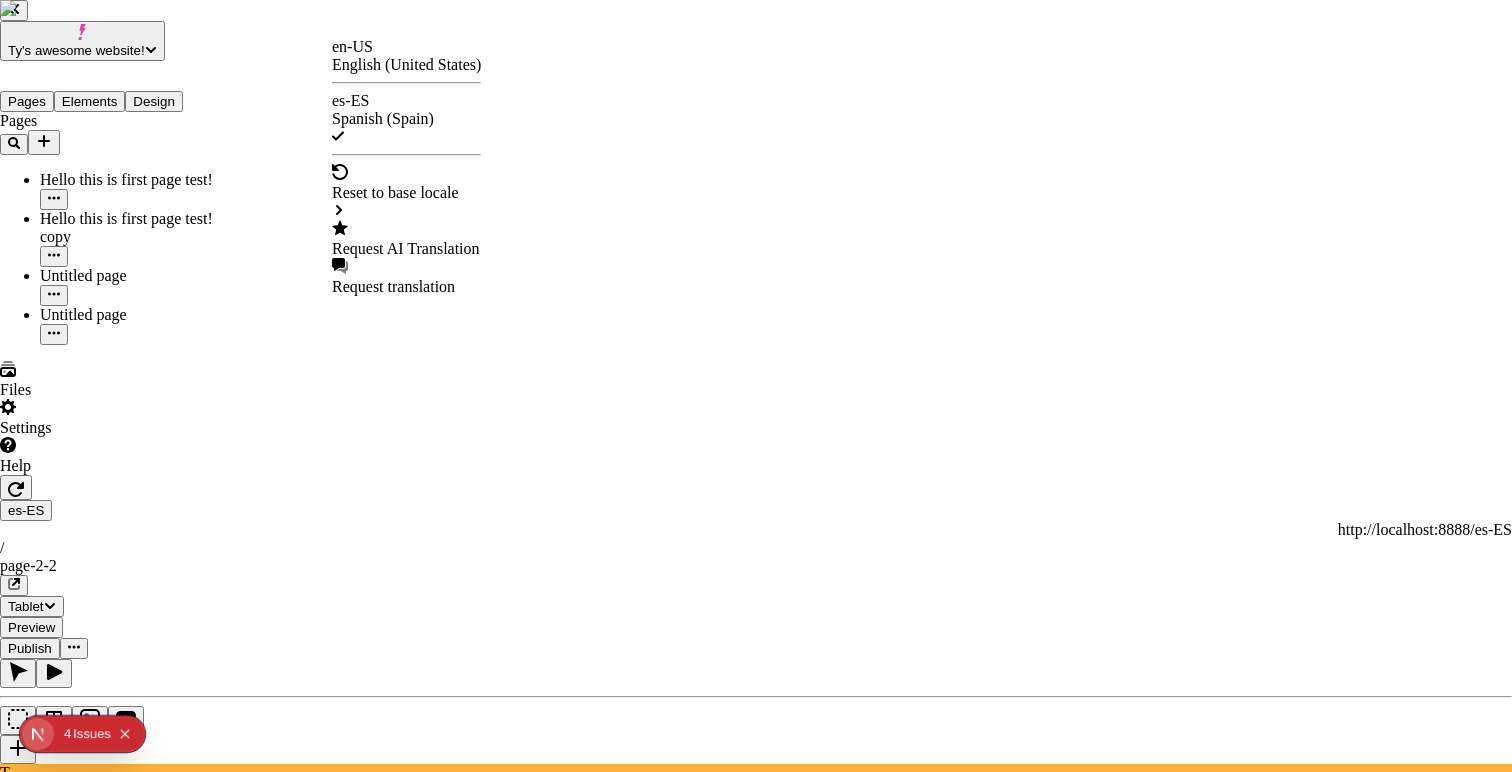 checkbox on "true" 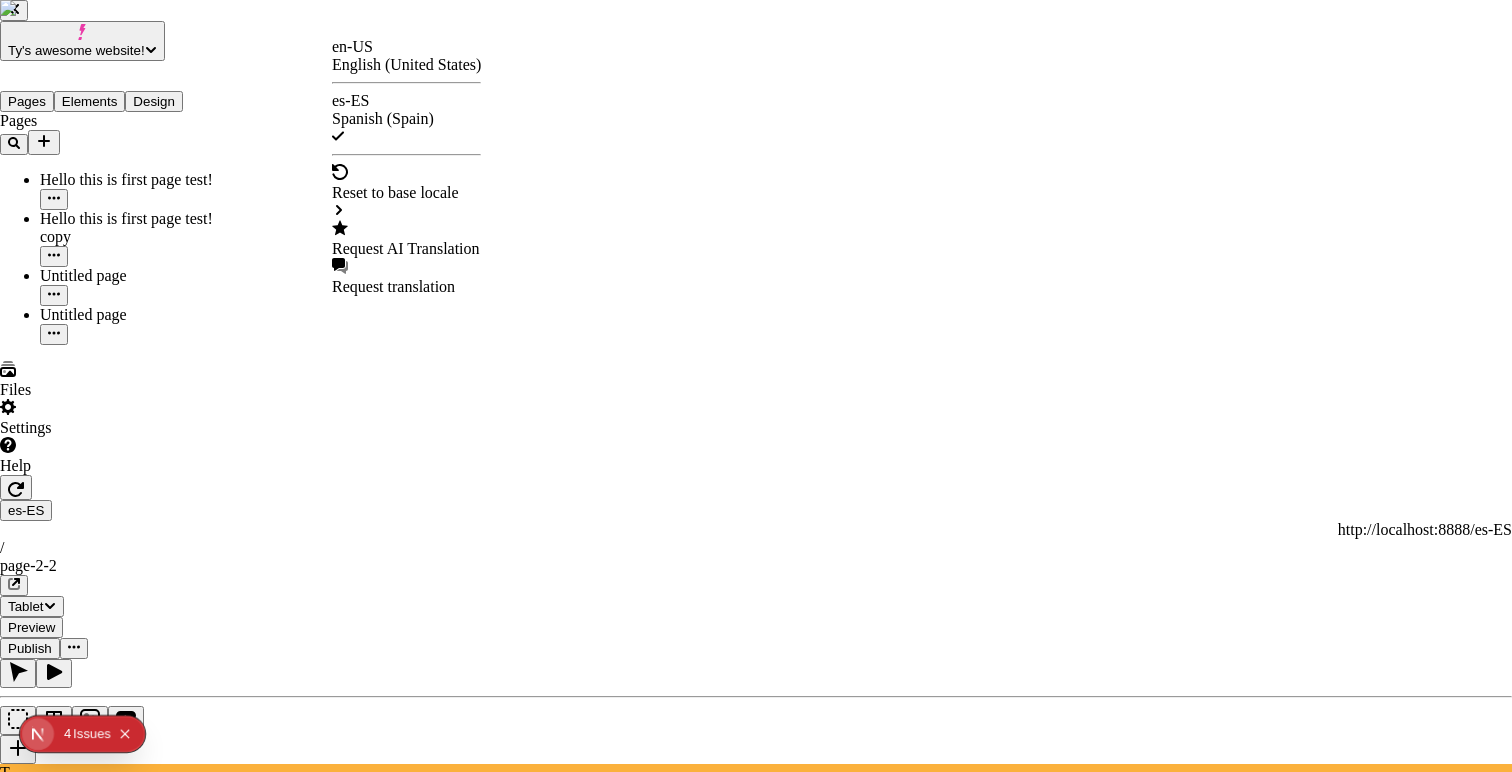 checkbox on "true" 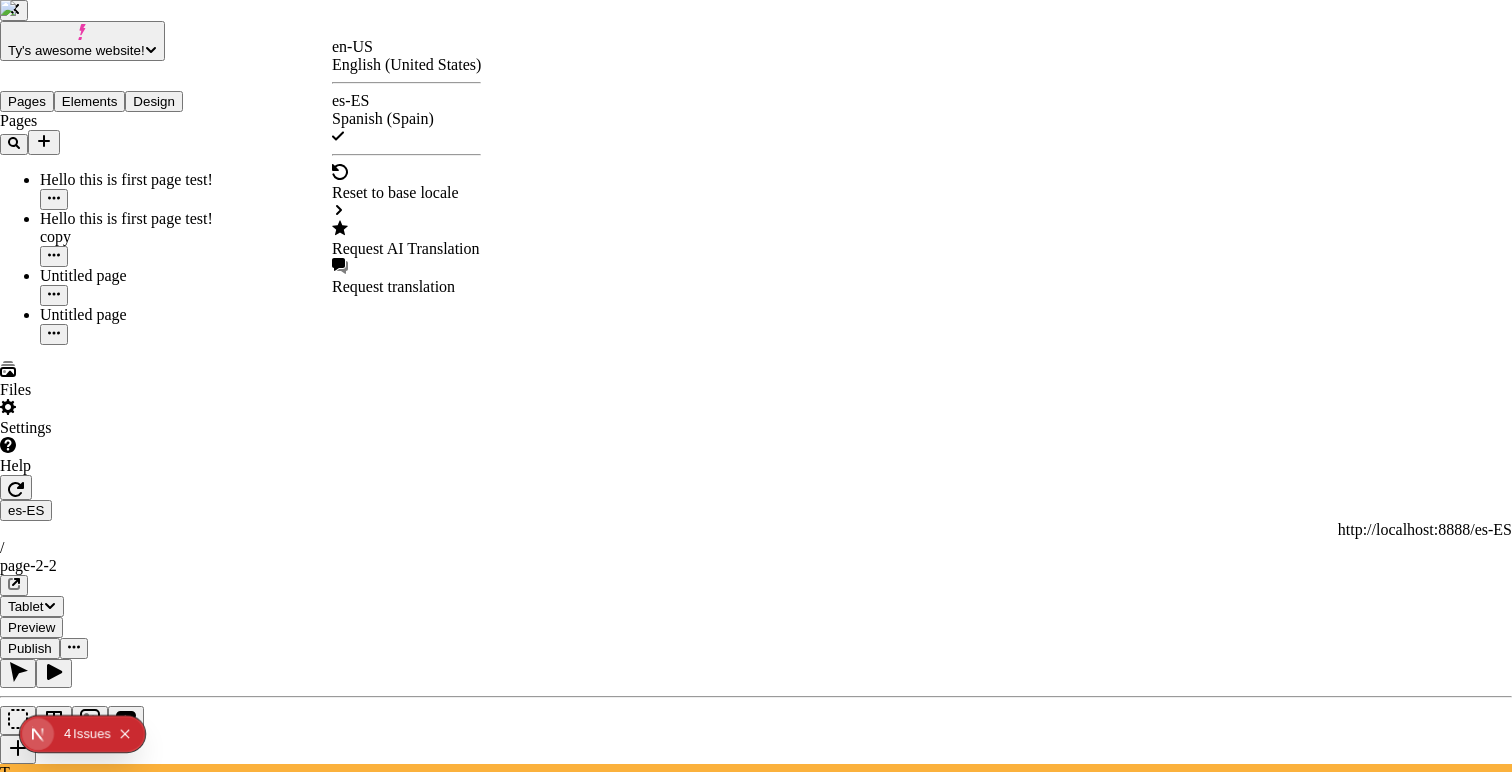 checkbox on "false" 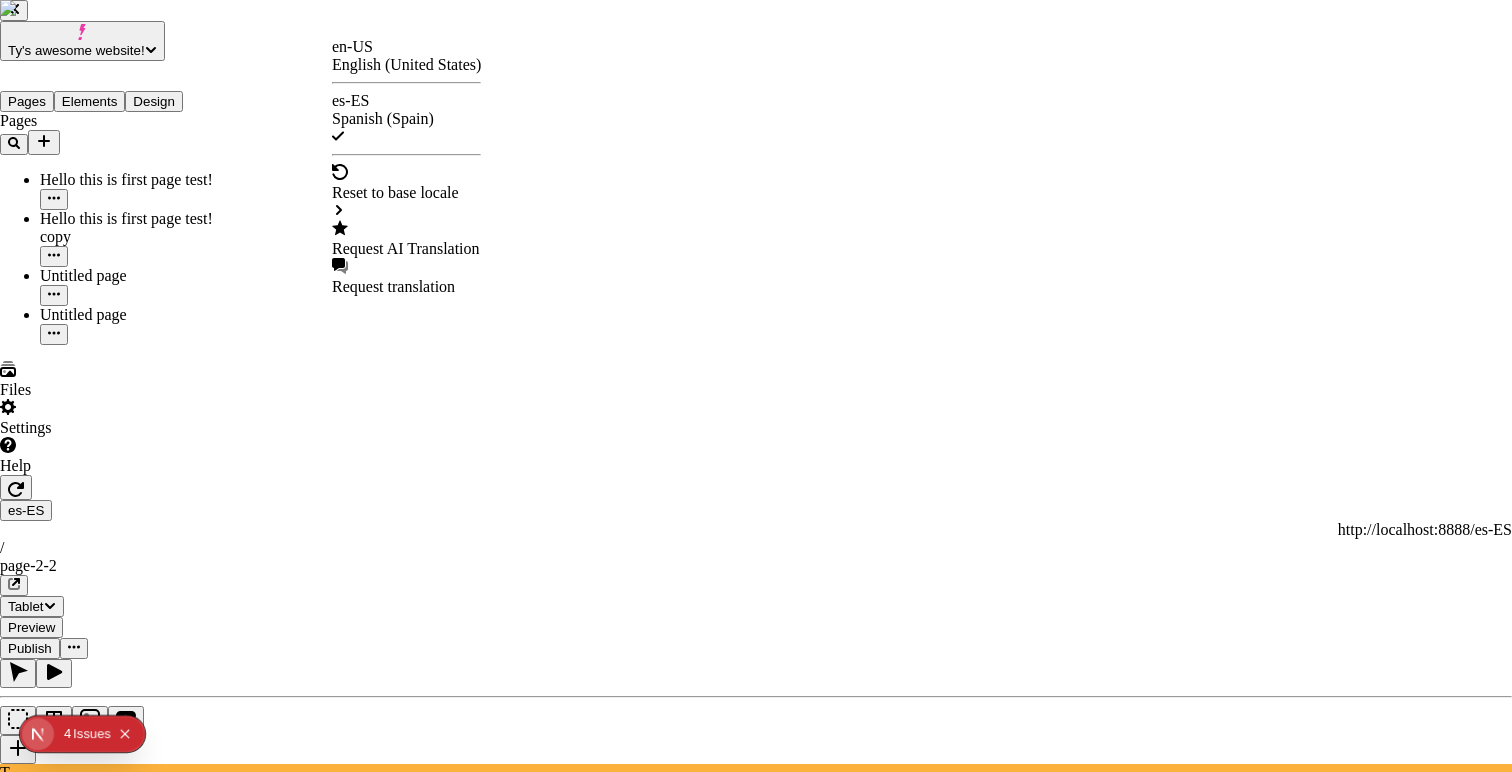 checkbox on "false" 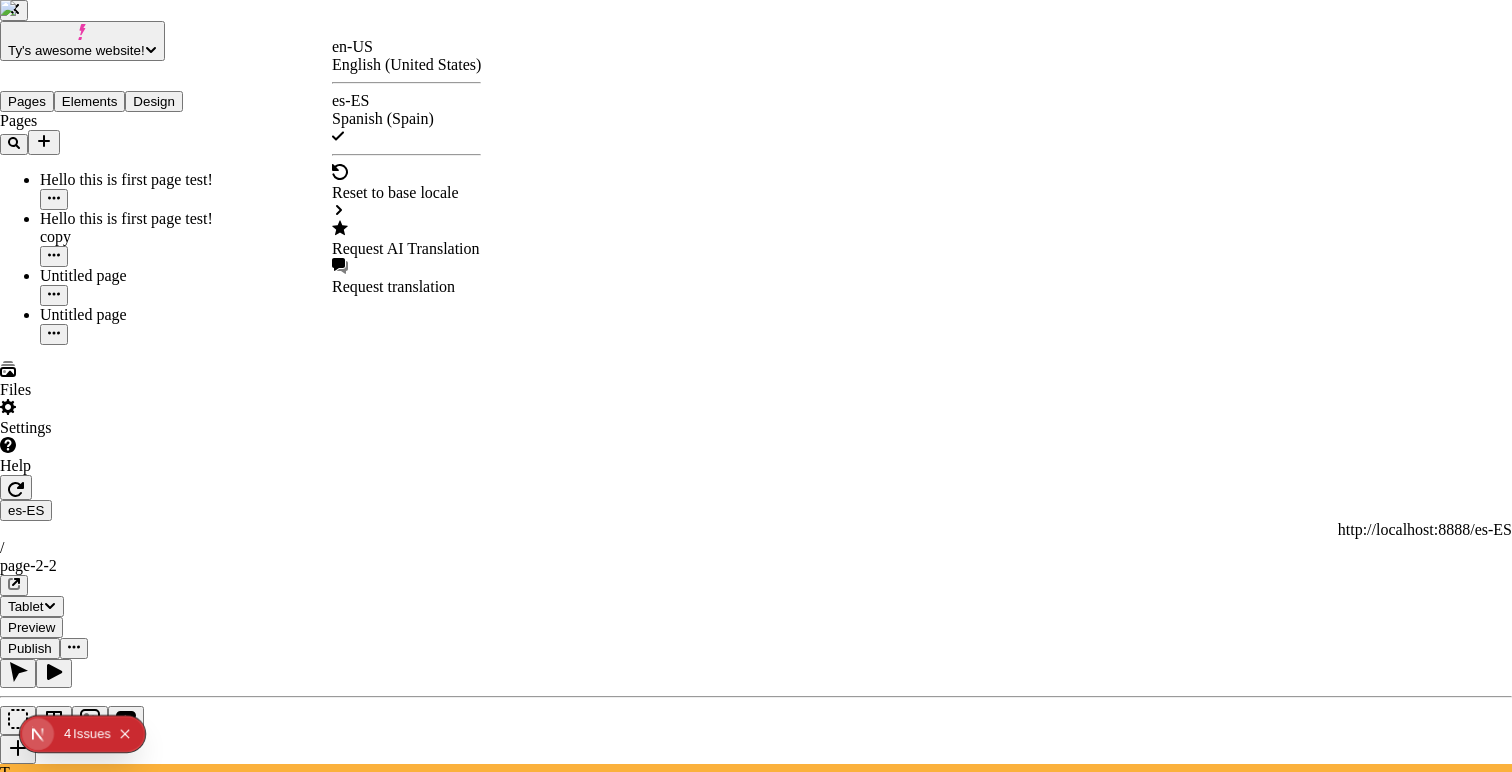 checkbox on "false" 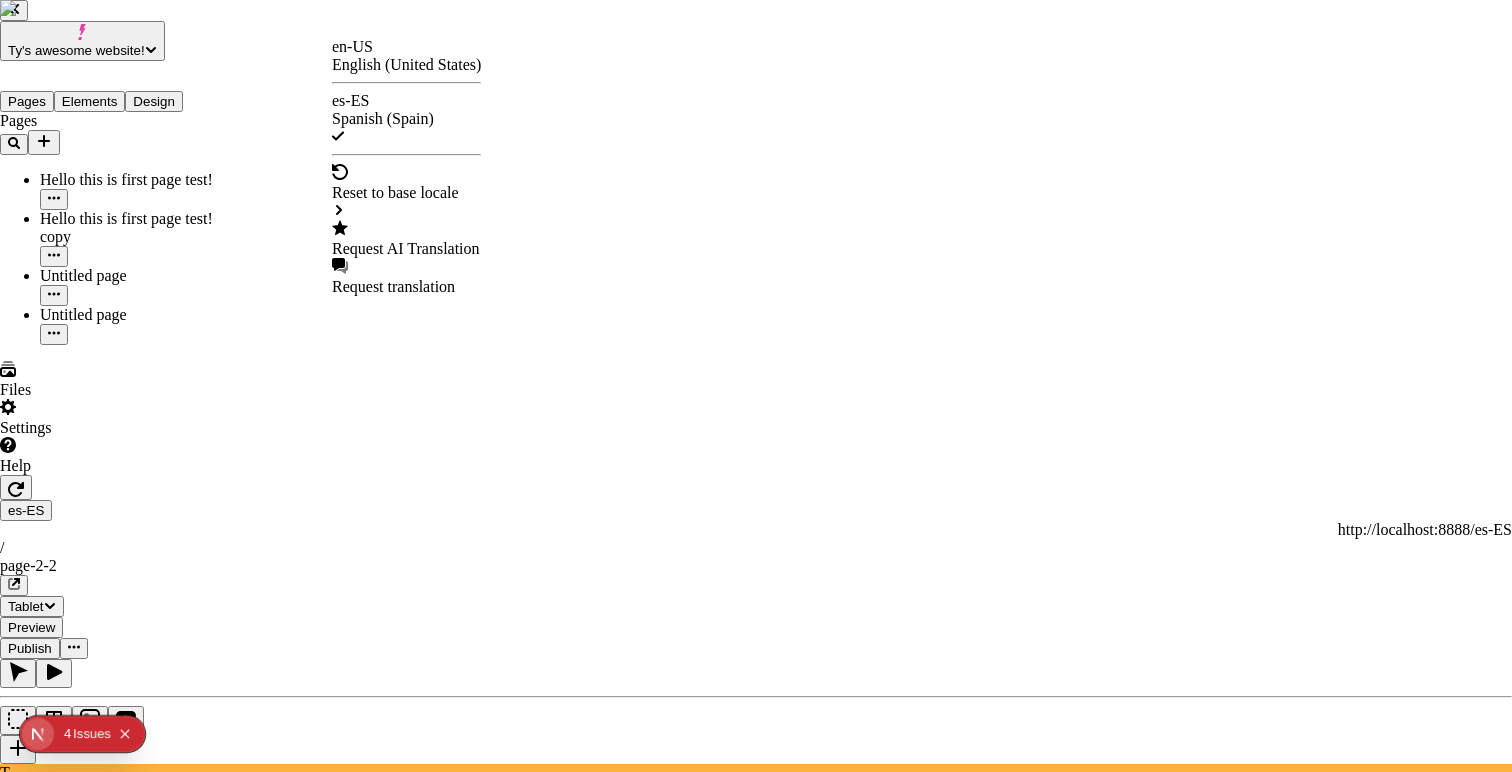 checkbox on "false" 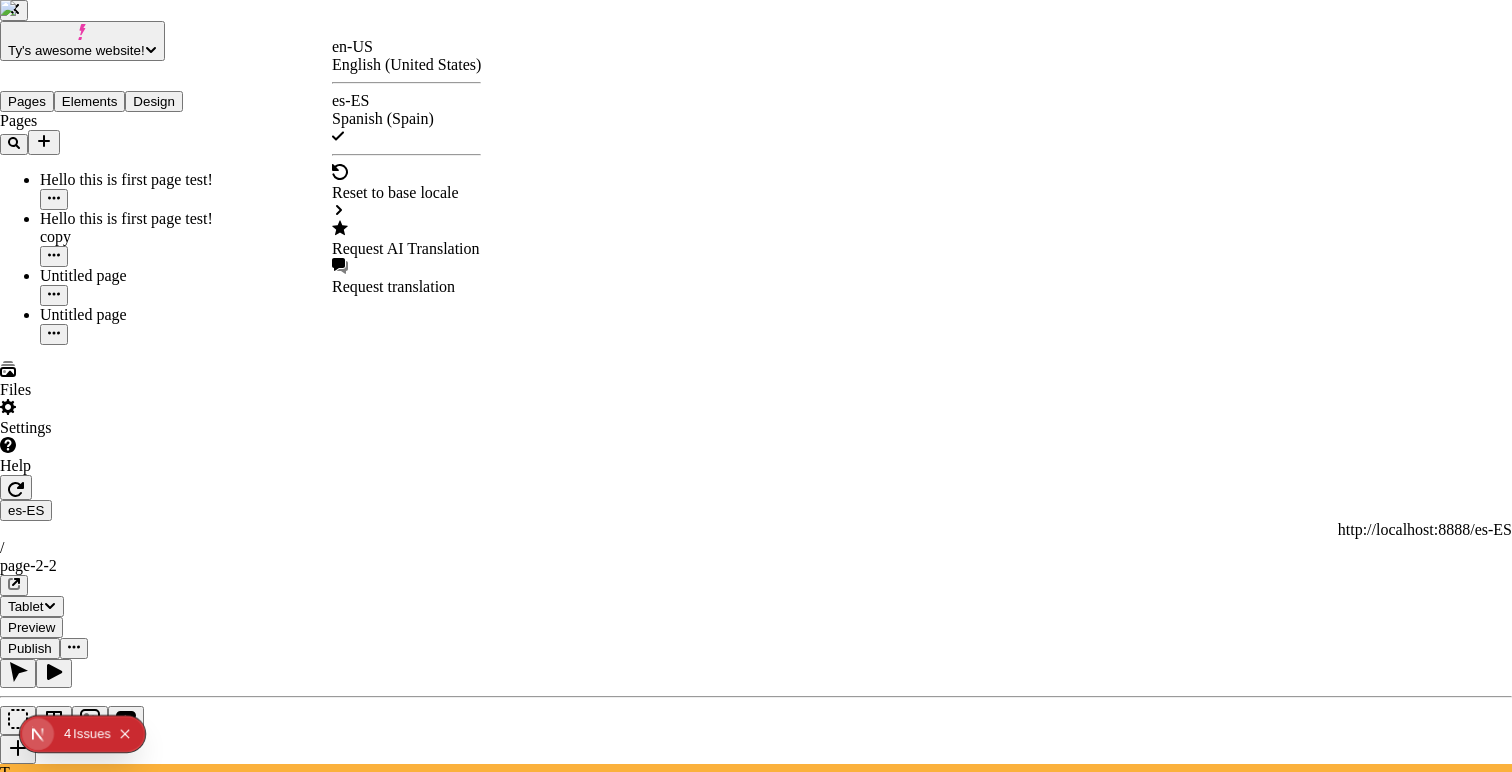 checkbox on "false" 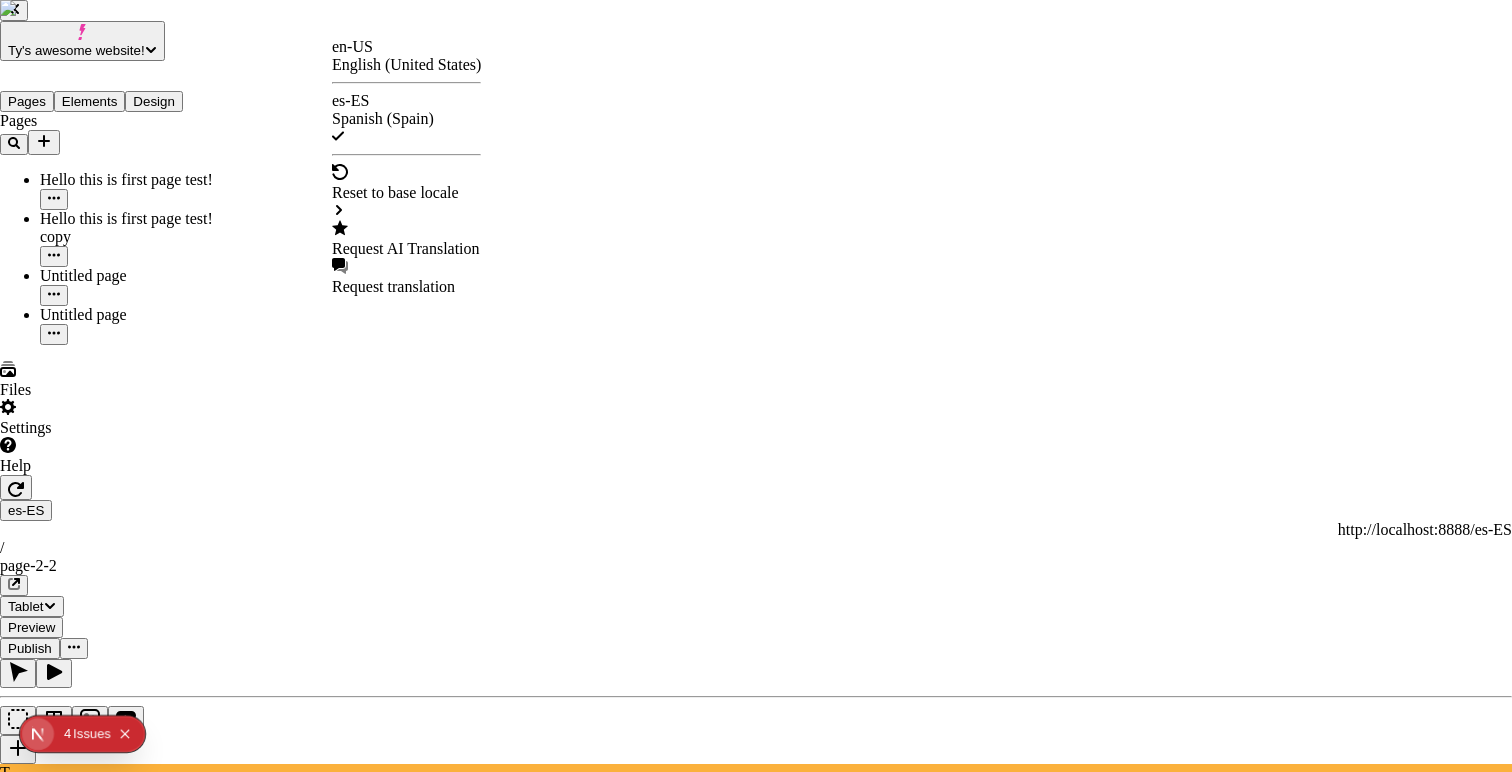 checkbox on "false" 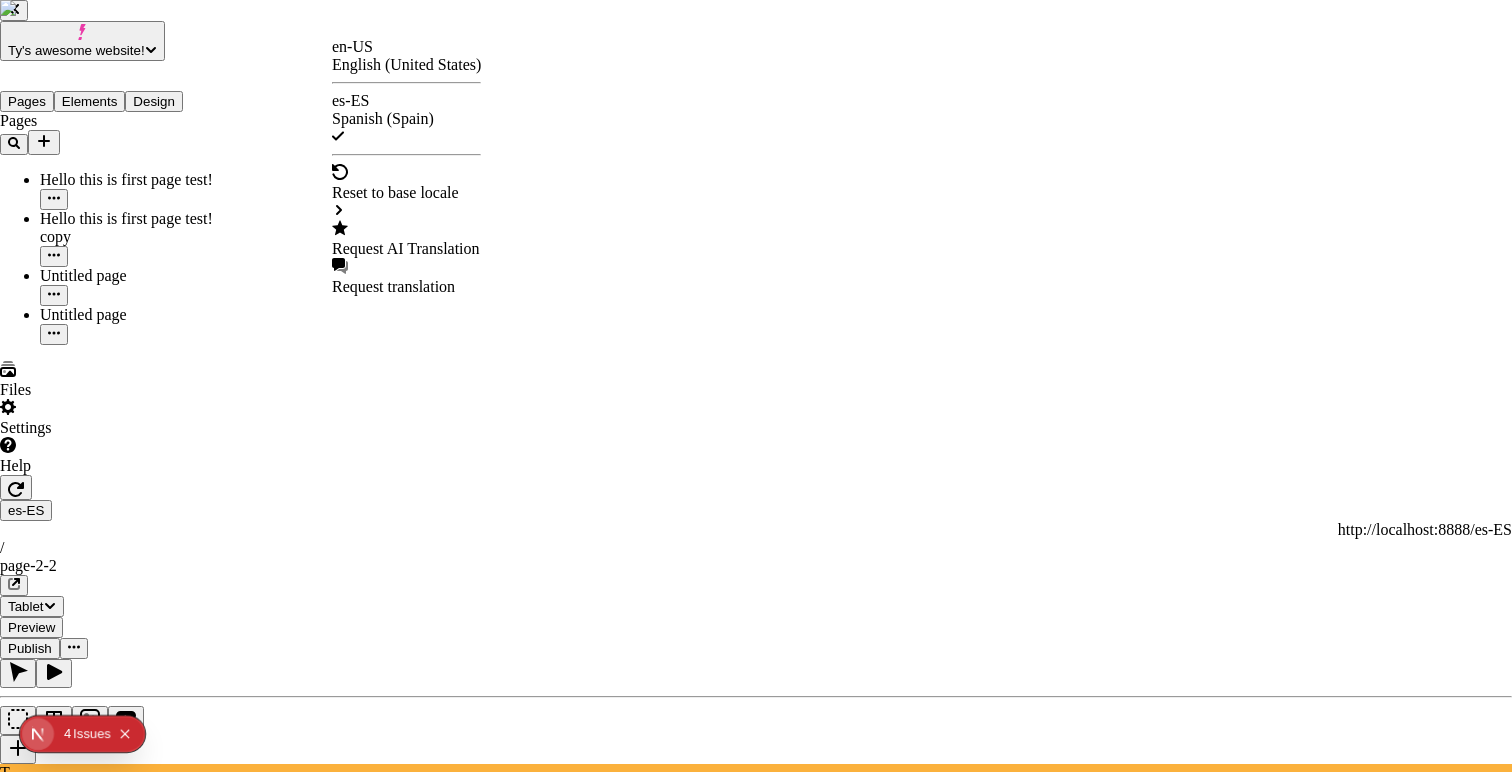 checkbox on "false" 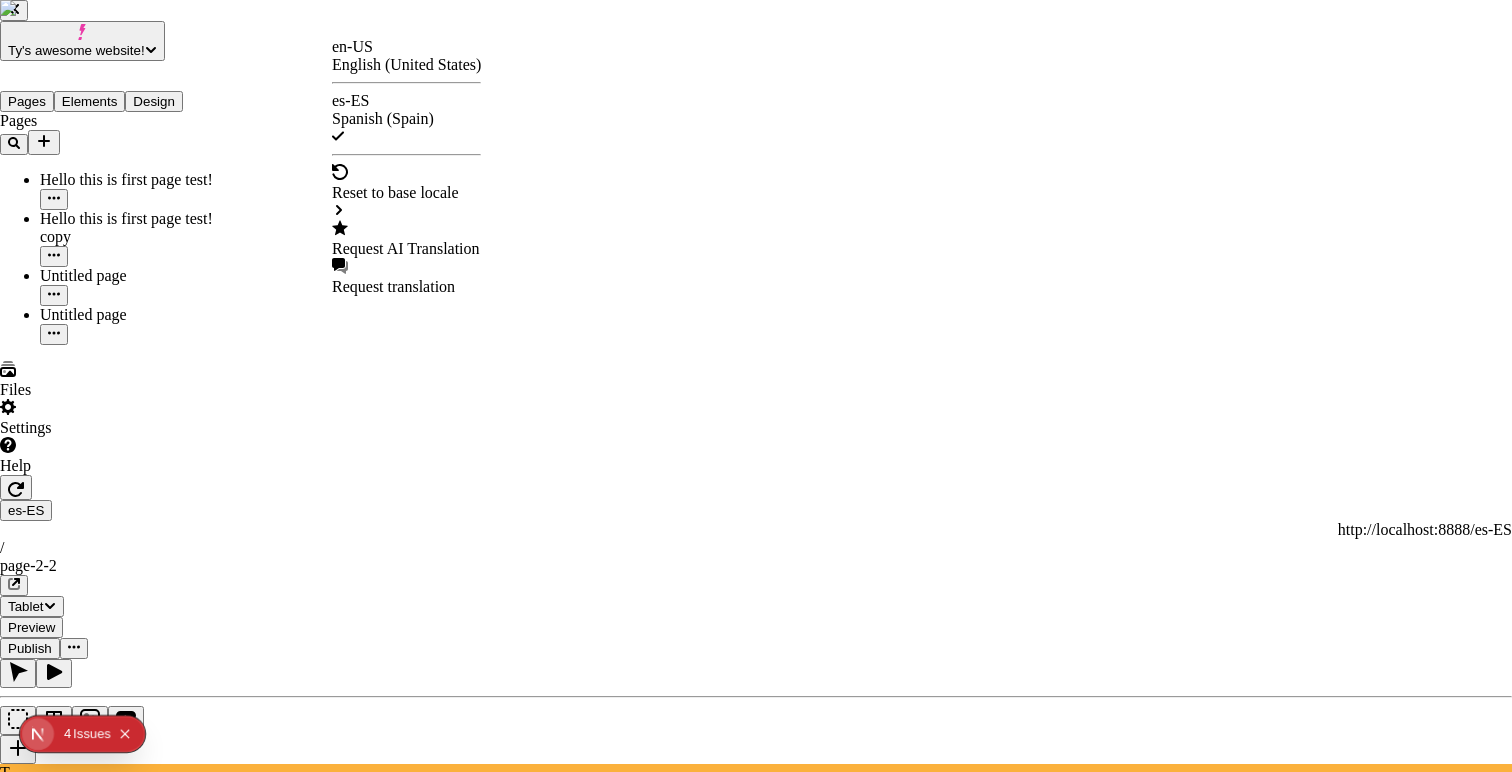 checkbox on "false" 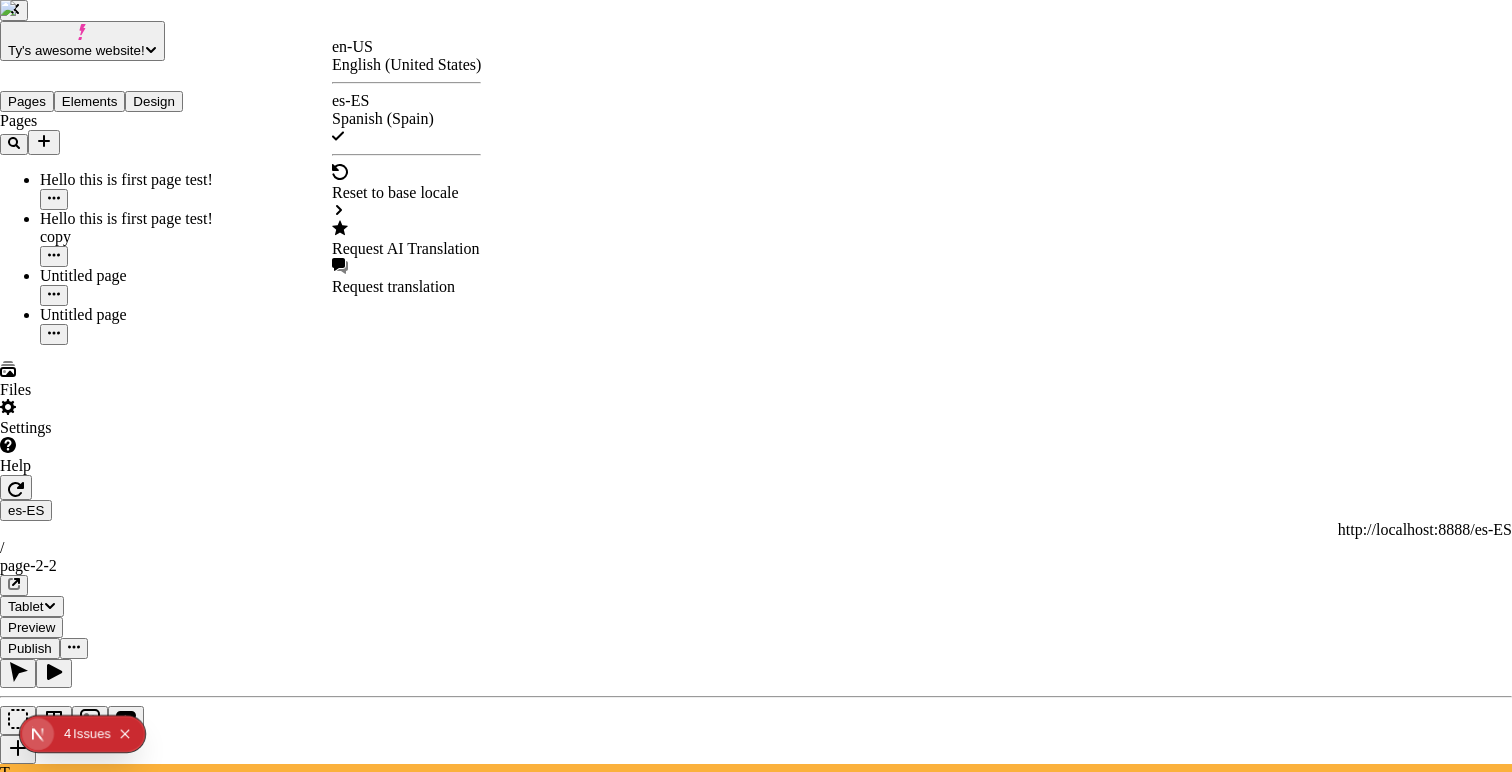 checkbox on "false" 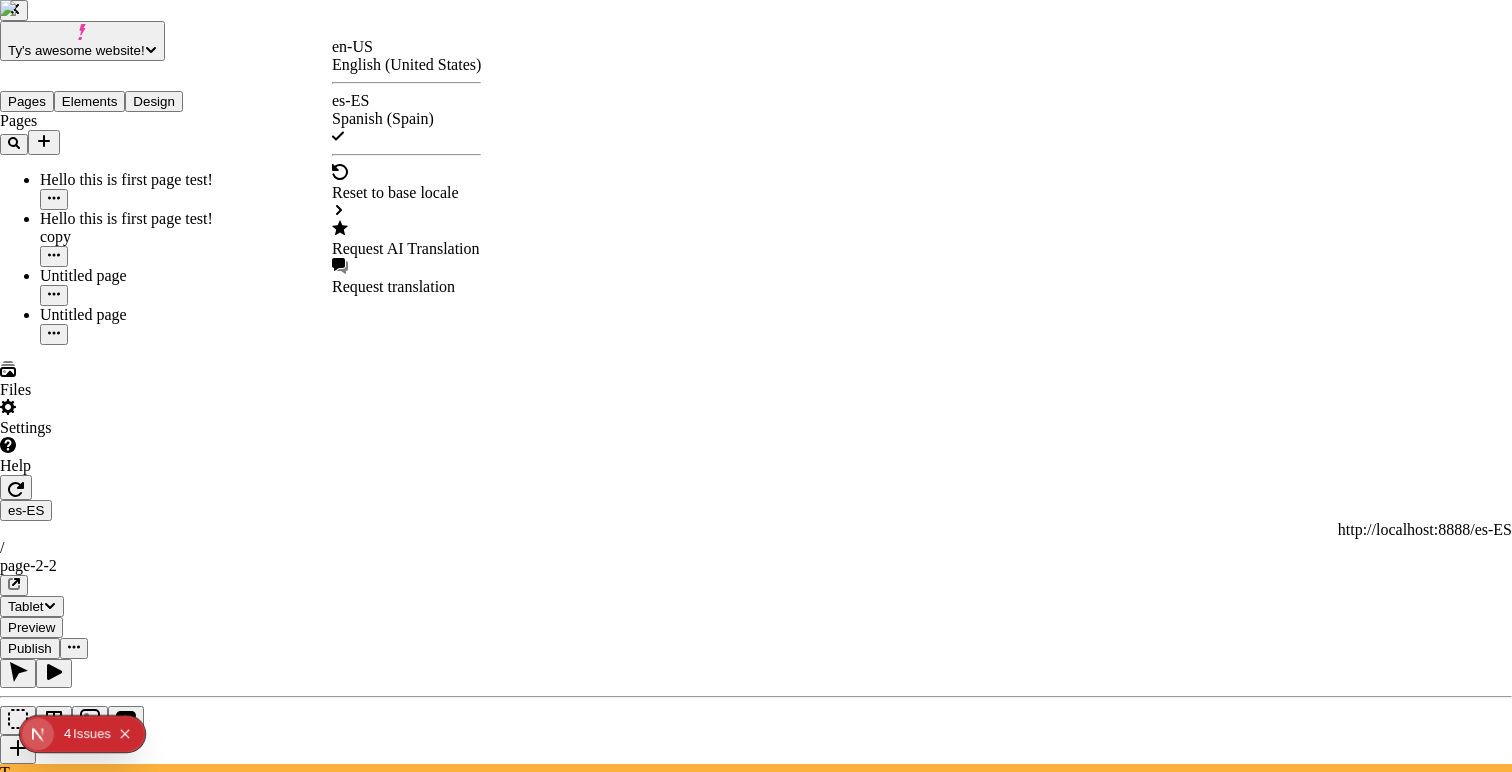 checkbox on "false" 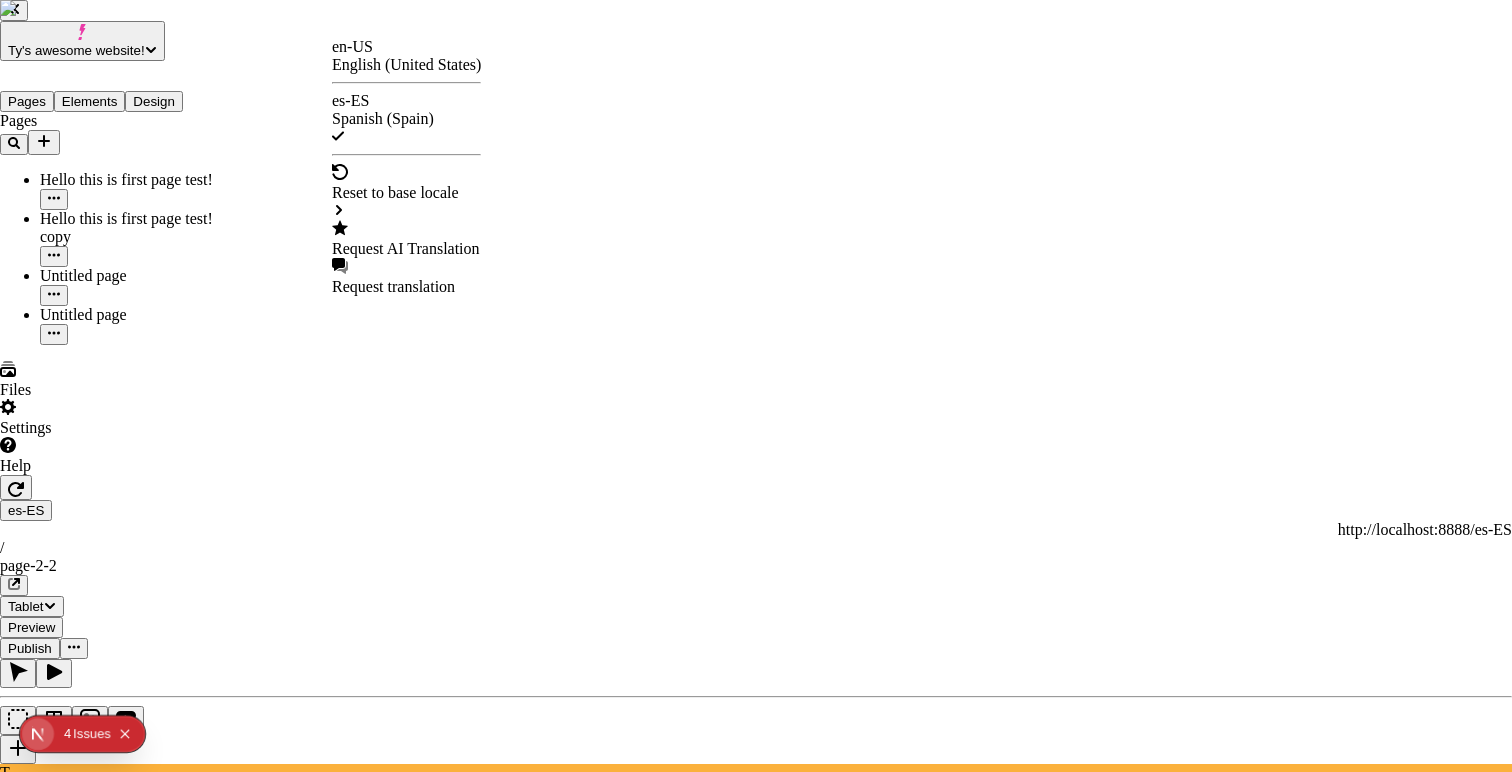 checkbox on "false" 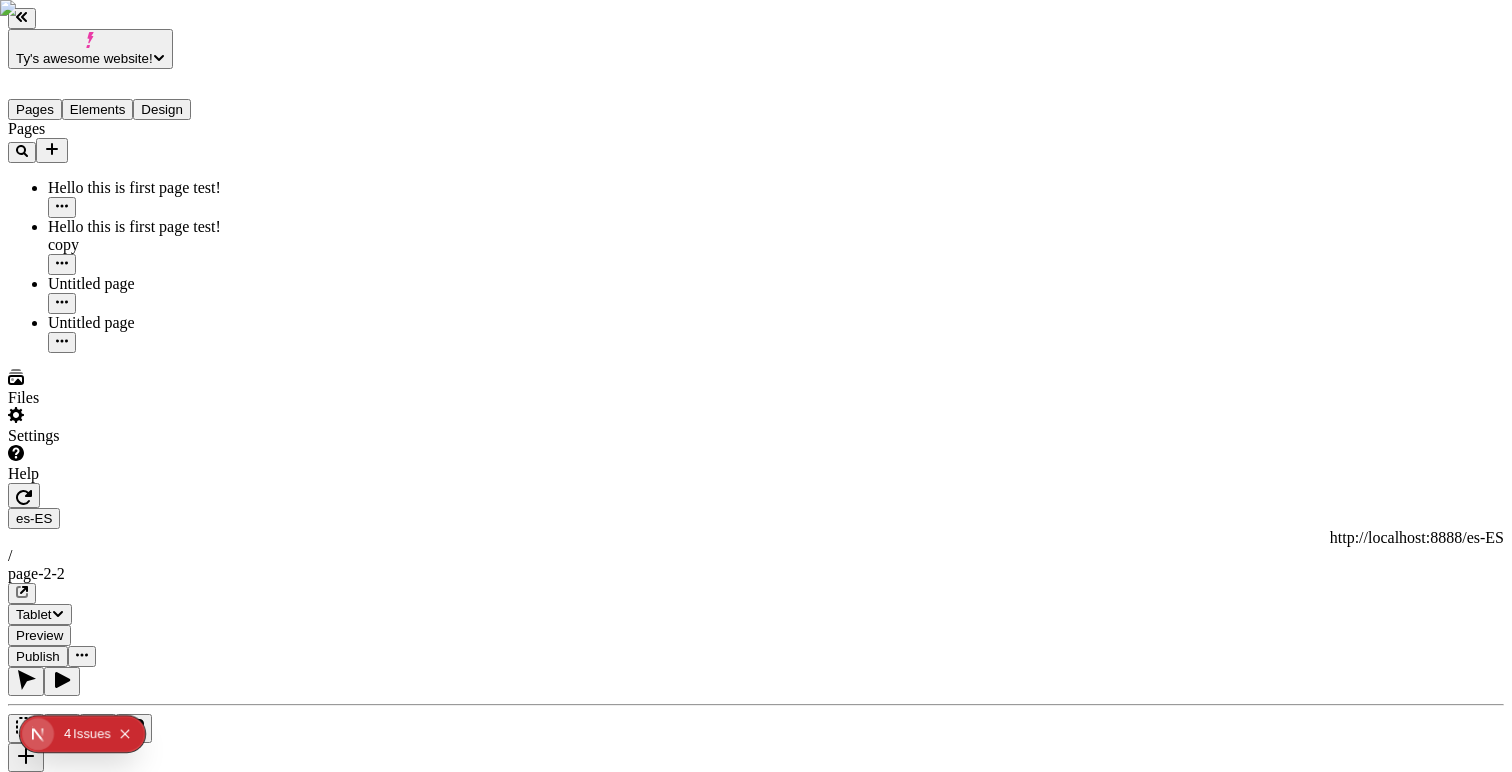 click 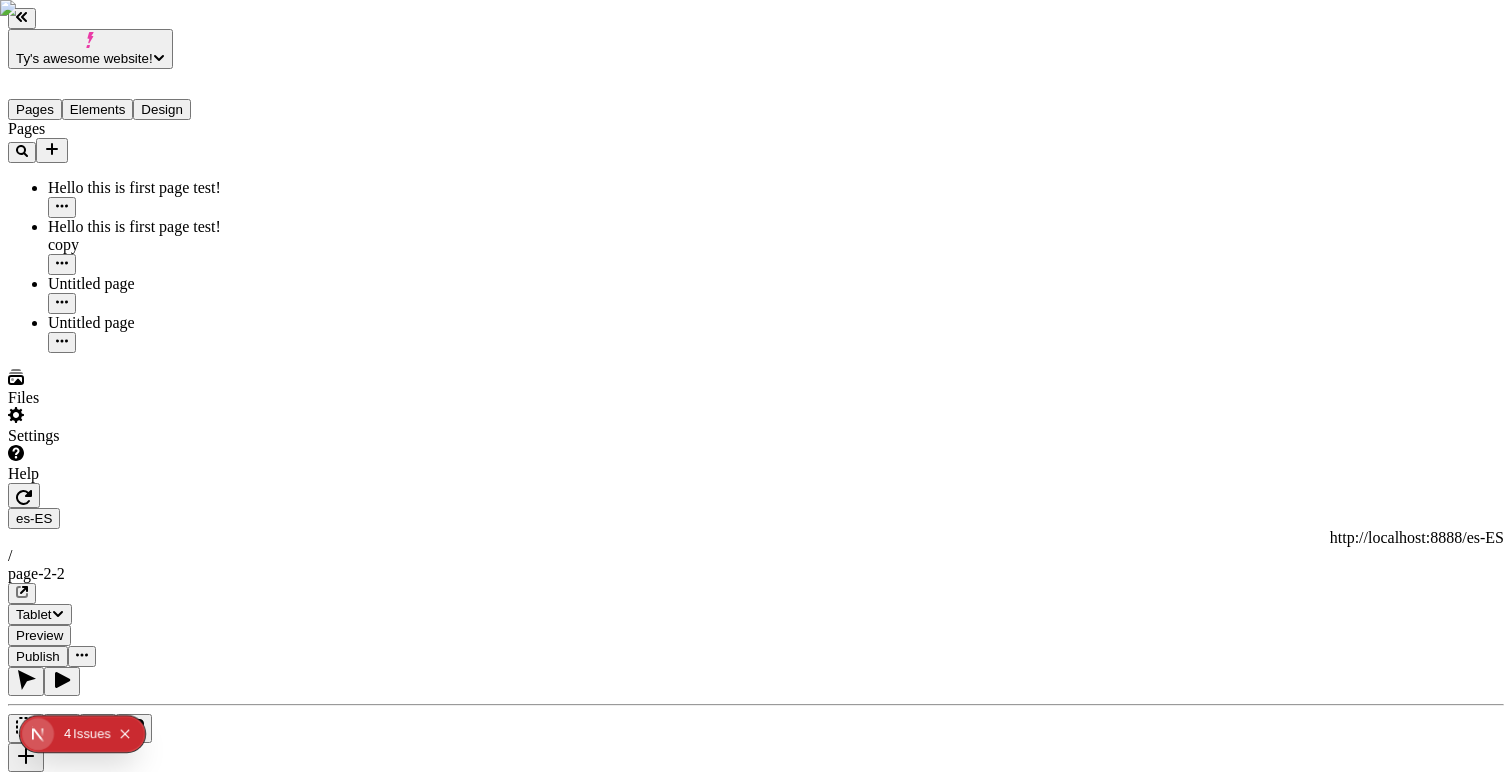 click at bounding box center [756, 883] 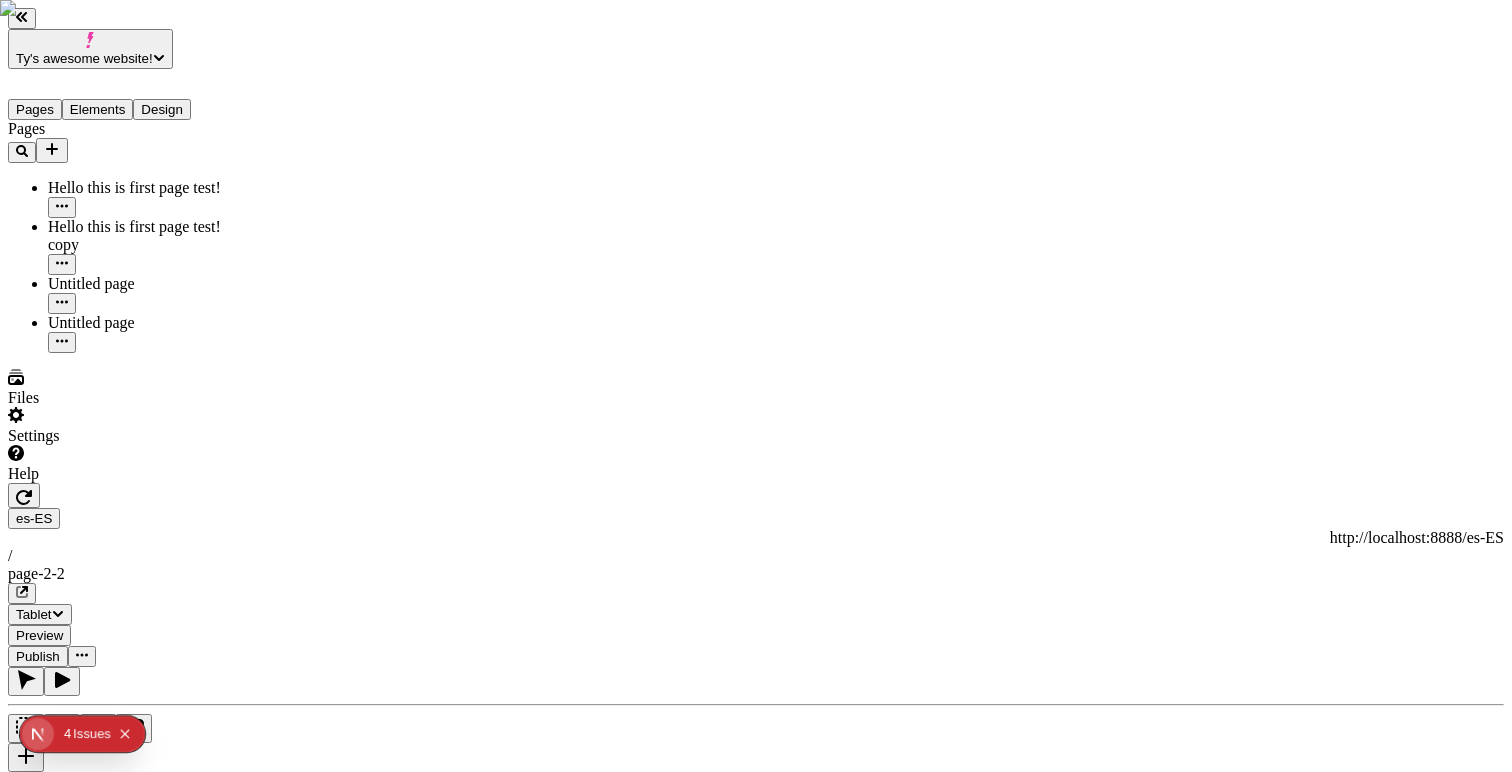 click 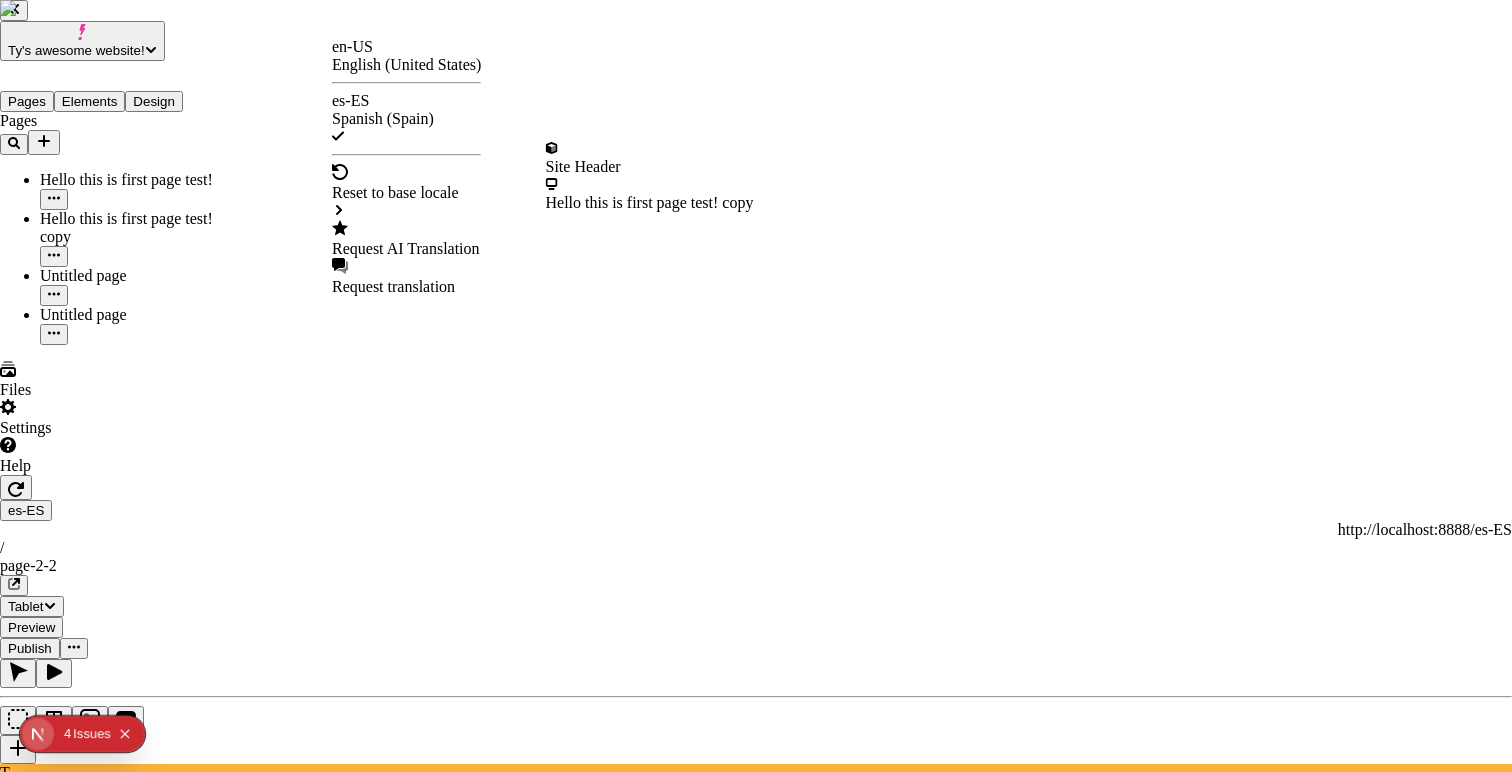 click on "Site Header" at bounding box center [650, 158] 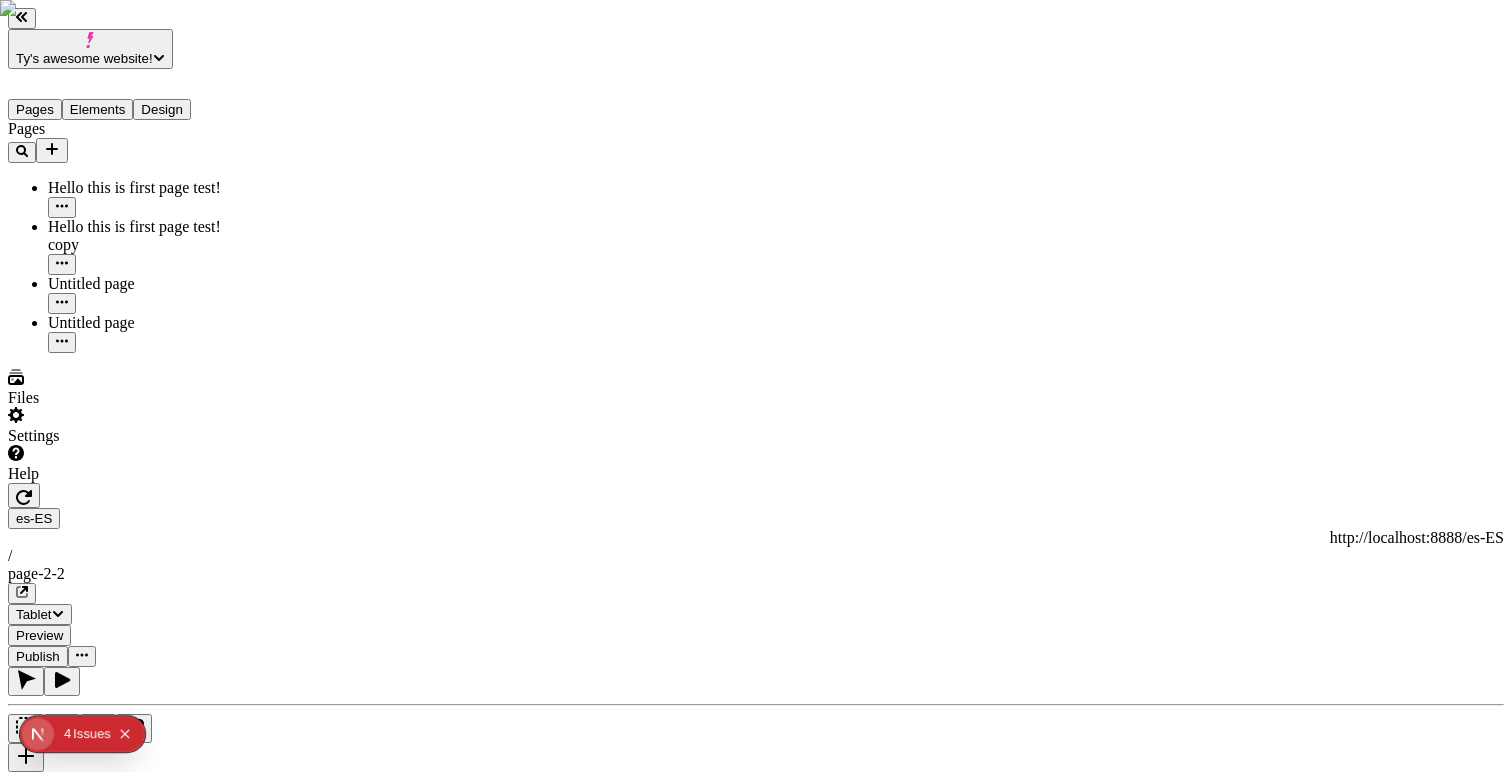 click 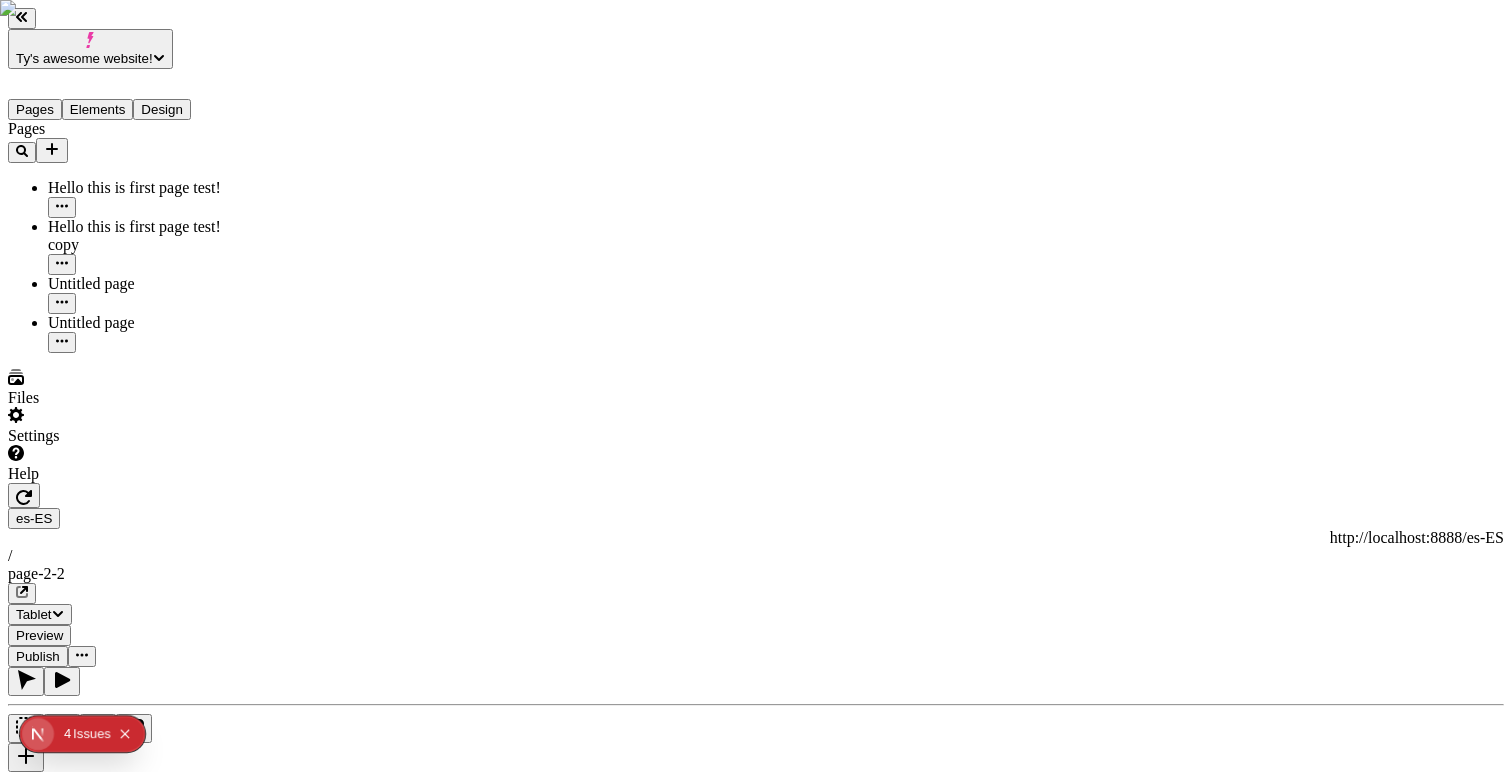 click on "Ty's awesome website! Pages Elements Design Pages Hello this is first page test! Hello this is first page test! copy Untitled page Untitled page Files Settings Help es-ES http://localhost:8888/es-ES / page-2-2 Tablet Preview Publish T This element inherits from the base locale Edit for this locale Site Header  was reset to base locale." at bounding box center [756, 1285] 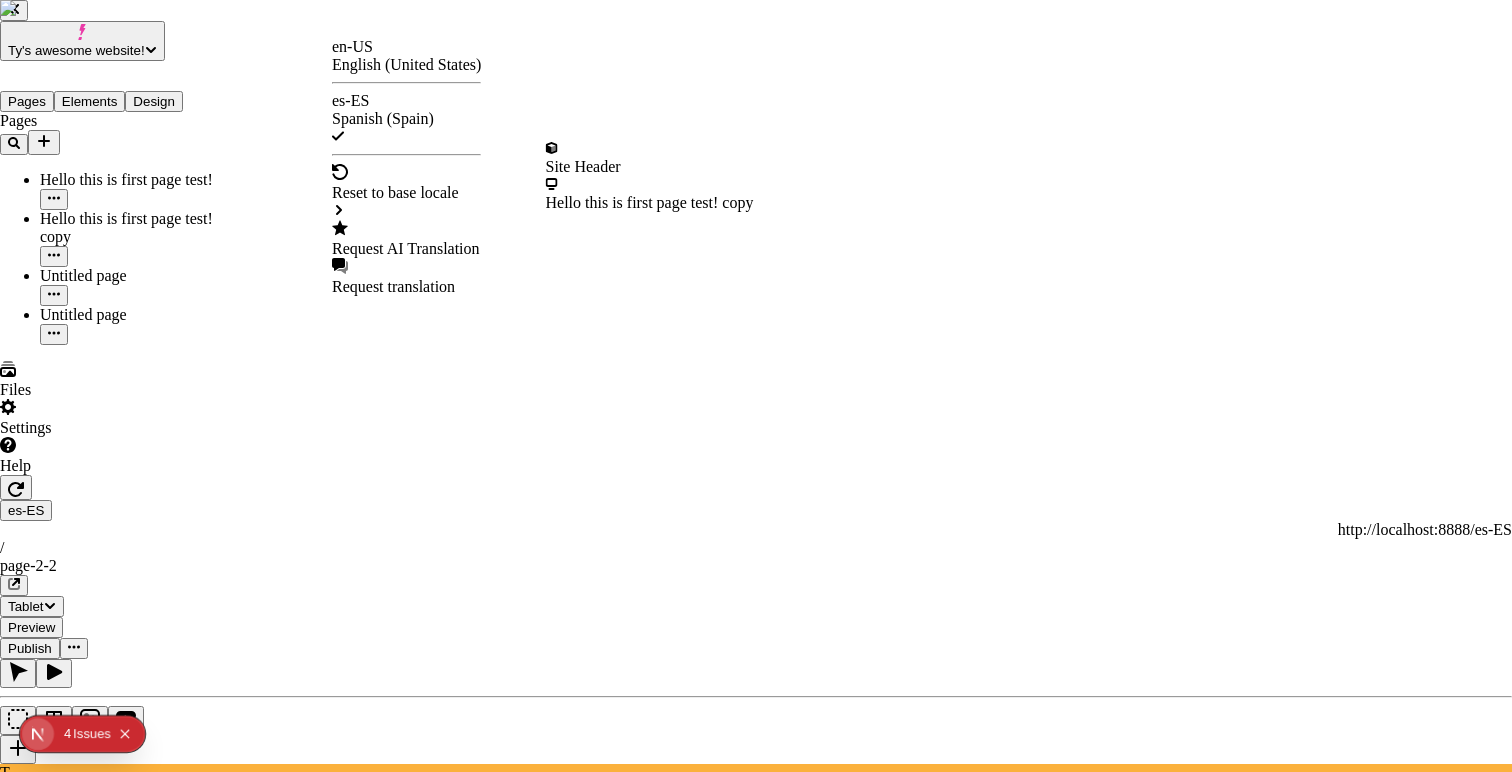 click on "Request AI Translation" at bounding box center (406, 249) 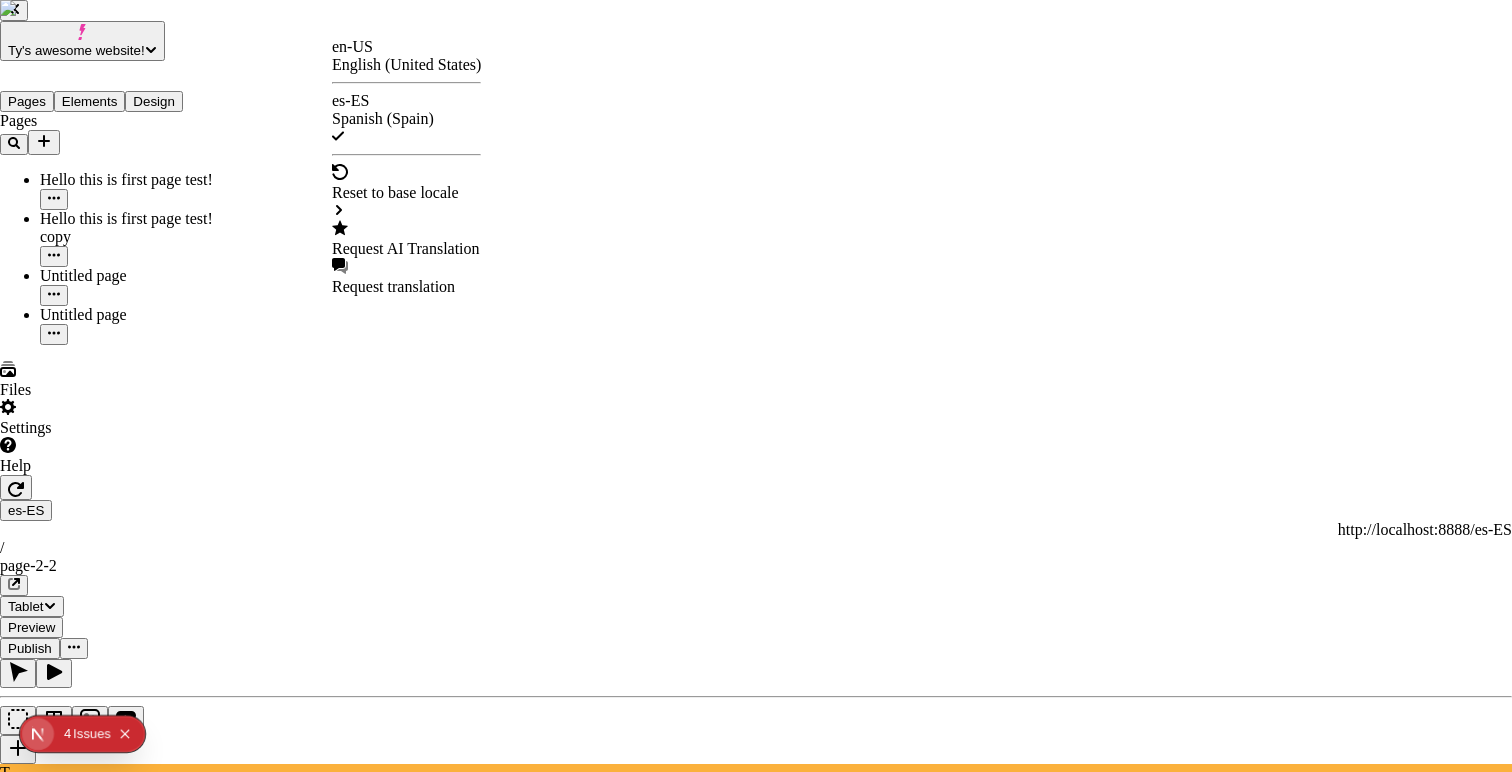 click at bounding box center (756, 2645) 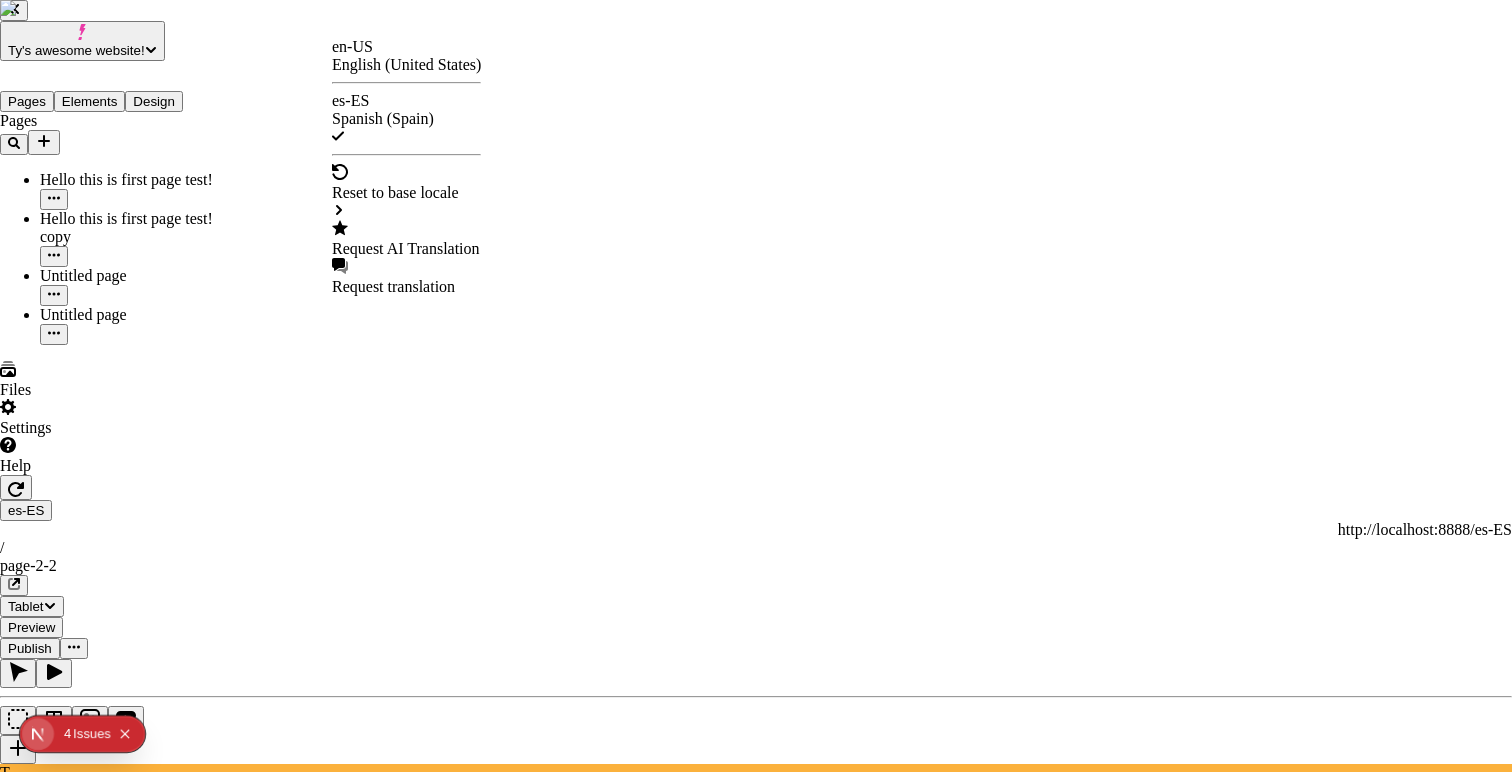 checkbox on "true" 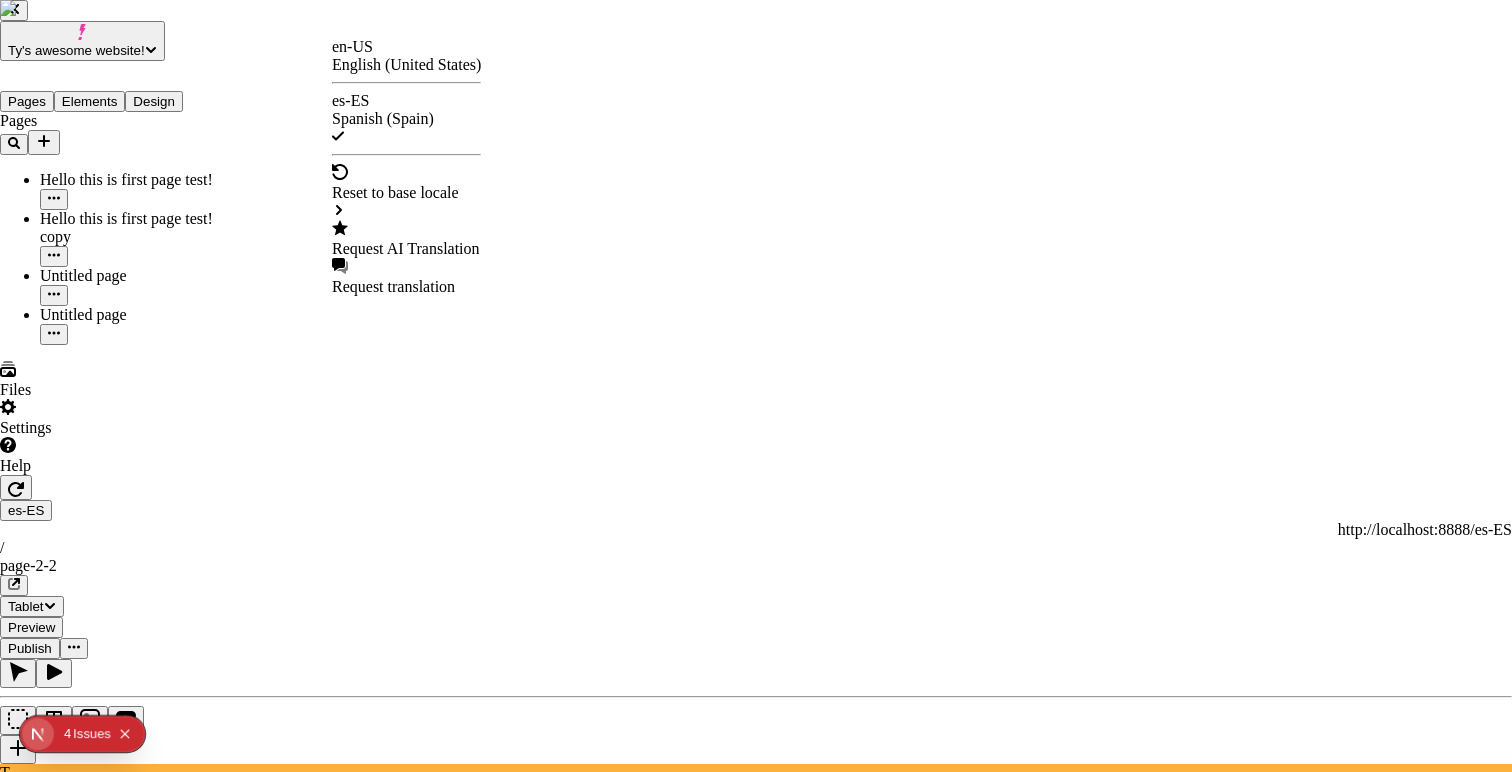 checkbox on "true" 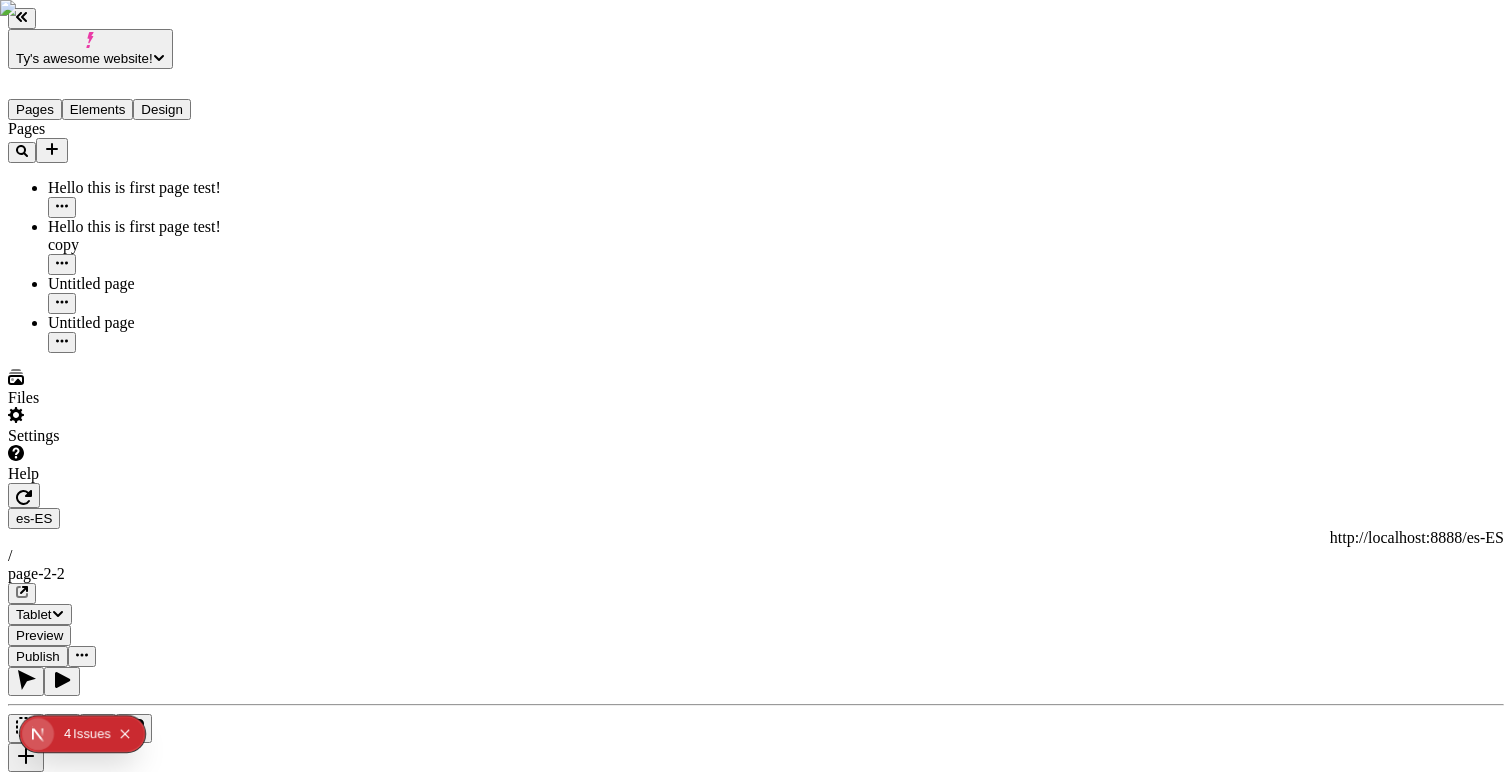 click 